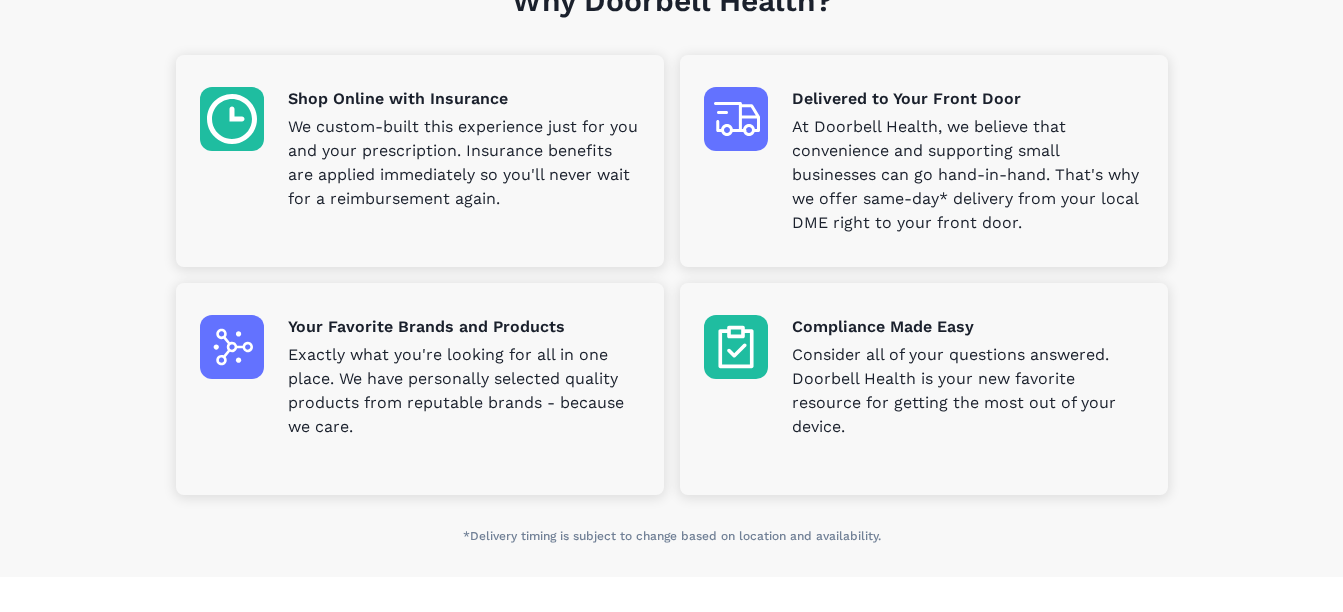 scroll, scrollTop: 600, scrollLeft: 0, axis: vertical 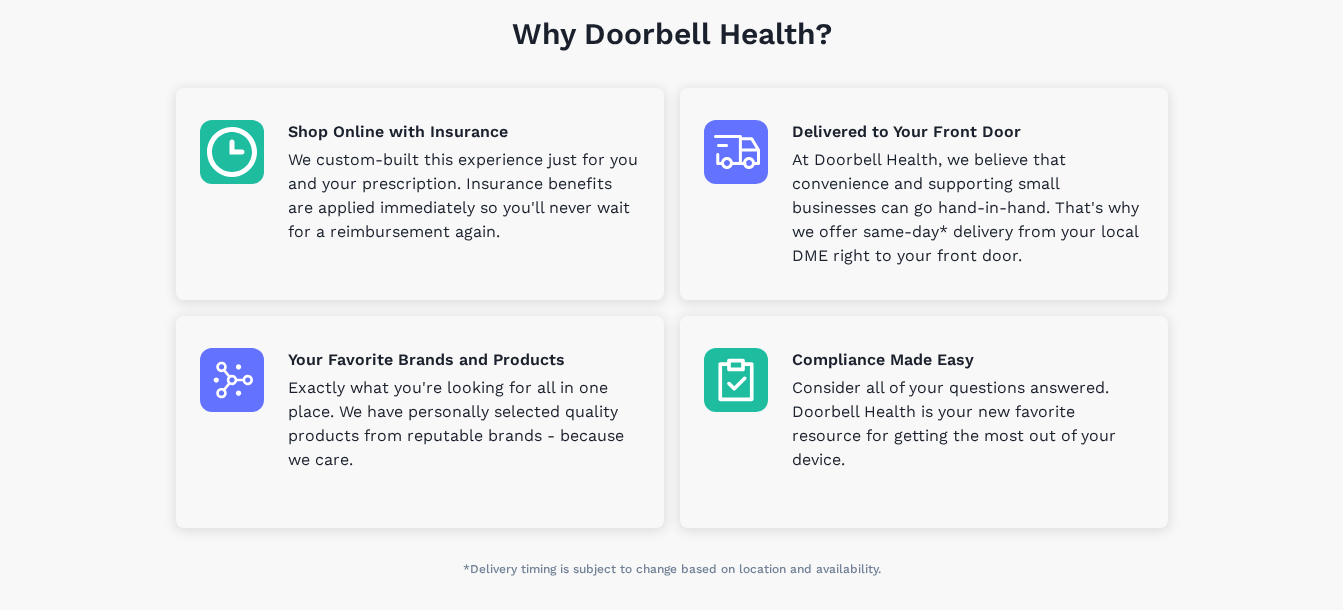 click on "We custom-built this experience just for you and your prescription. Insurance benefits are applied immediately so you'll never wait for a reimbursement again." at bounding box center (464, 196) 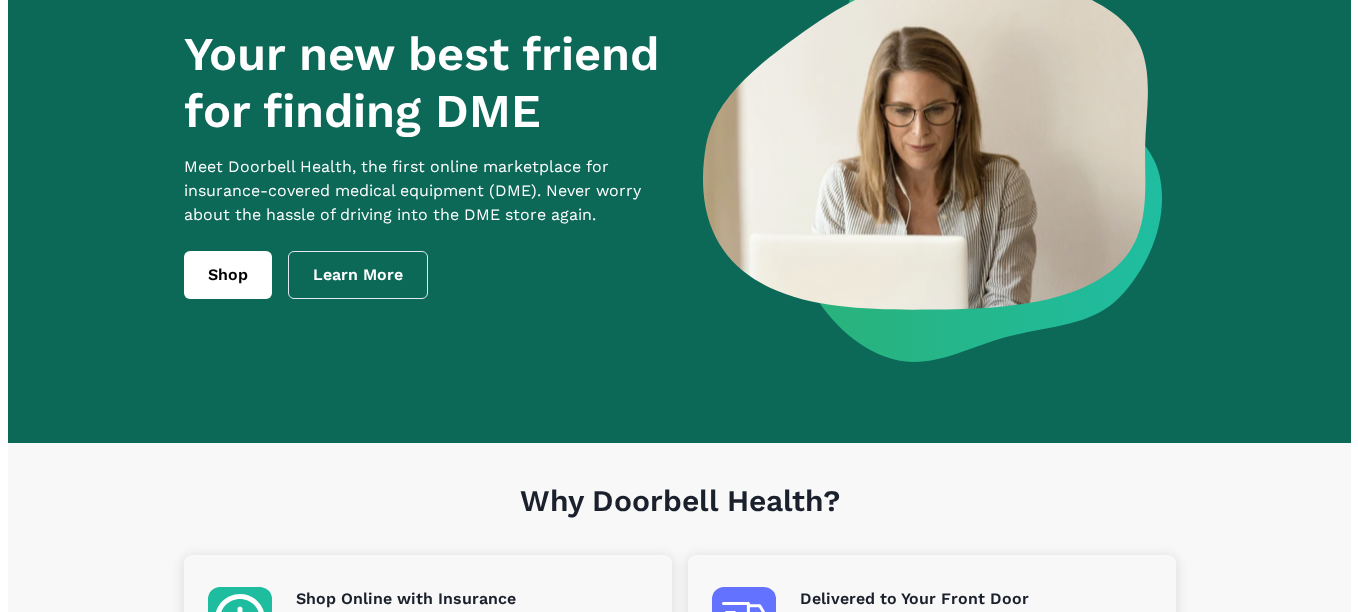 scroll, scrollTop: 131, scrollLeft: 0, axis: vertical 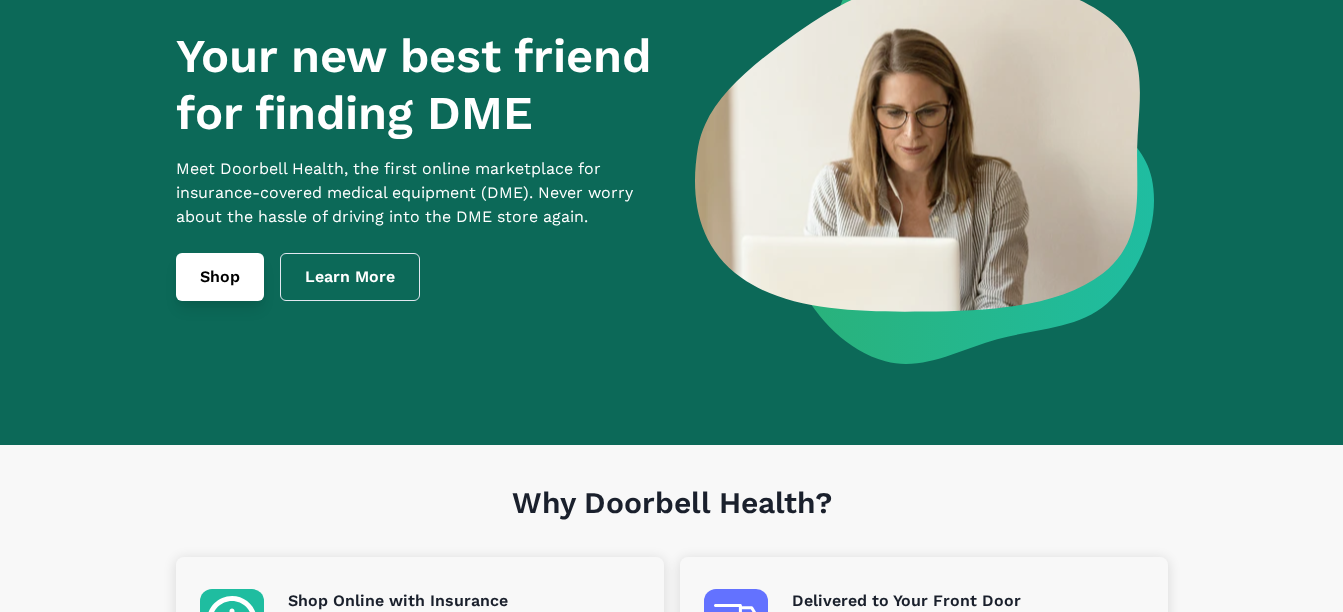 click on "Shop" at bounding box center (220, 277) 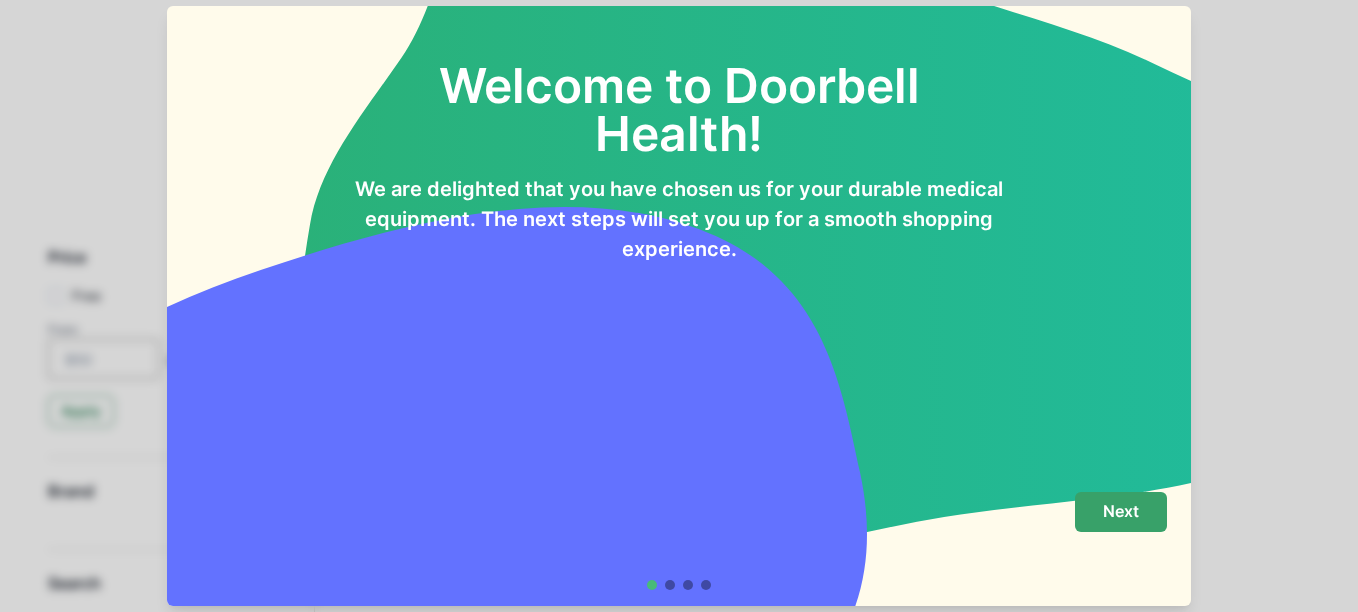 click on "Next" at bounding box center [1121, 511] 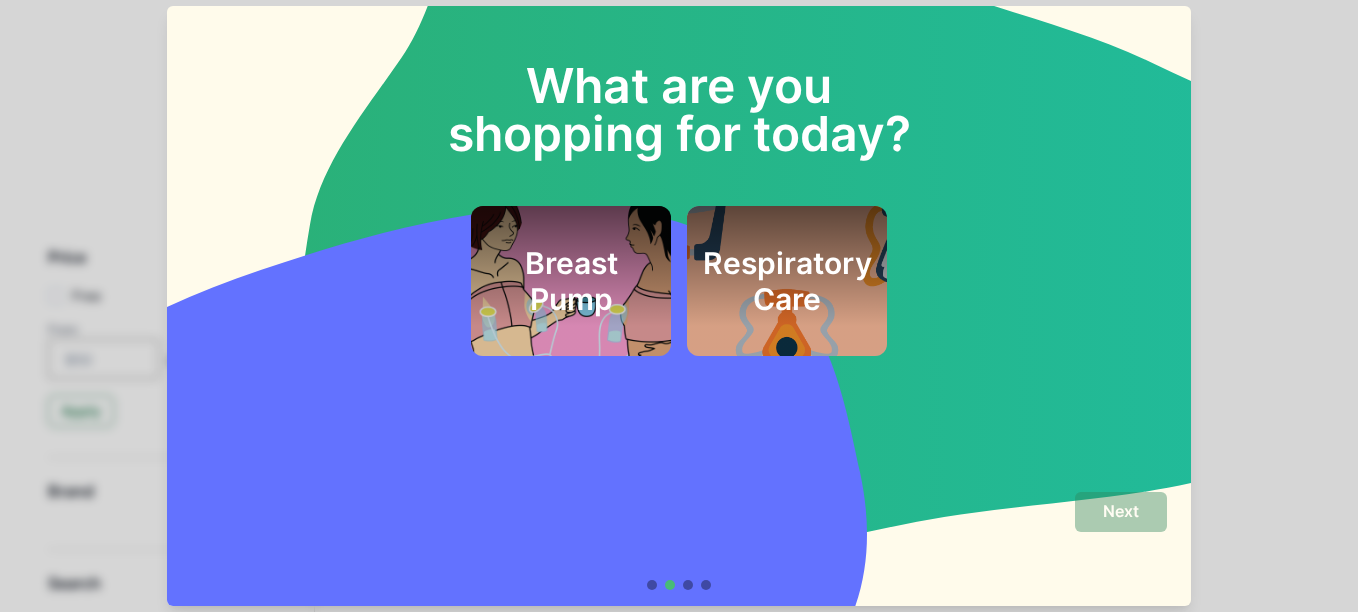 click on "Next" at bounding box center (679, 541) 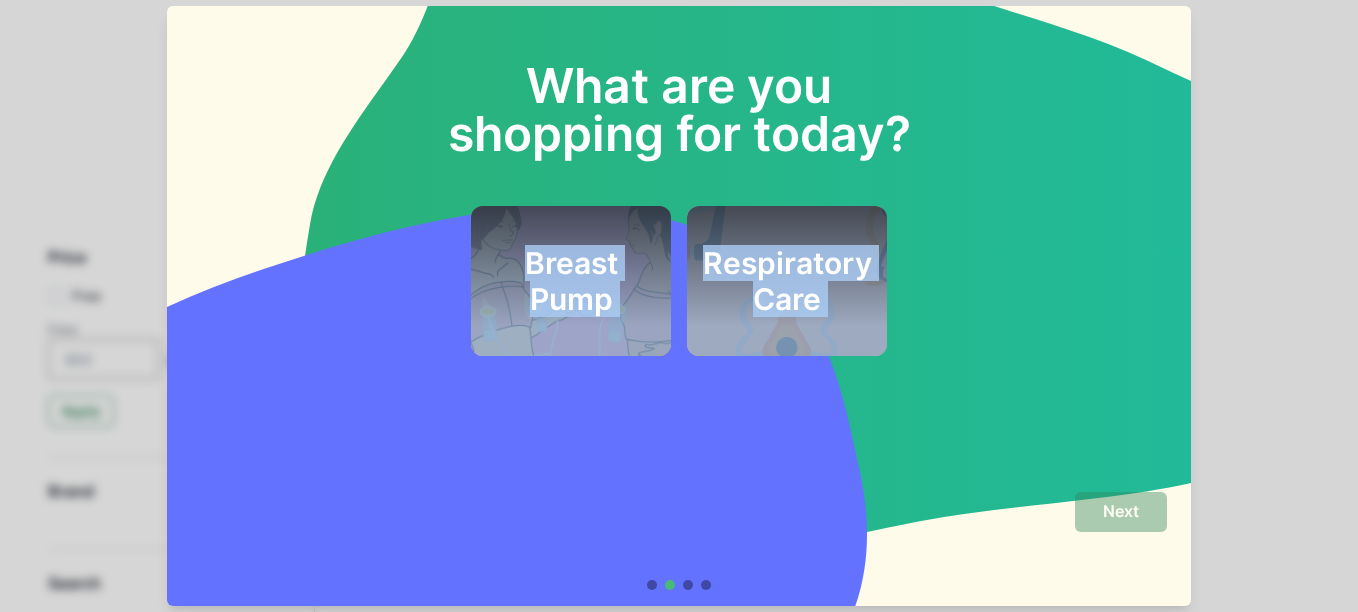 drag, startPoint x: 353, startPoint y: 484, endPoint x: 330, endPoint y: 434, distance: 55.03635 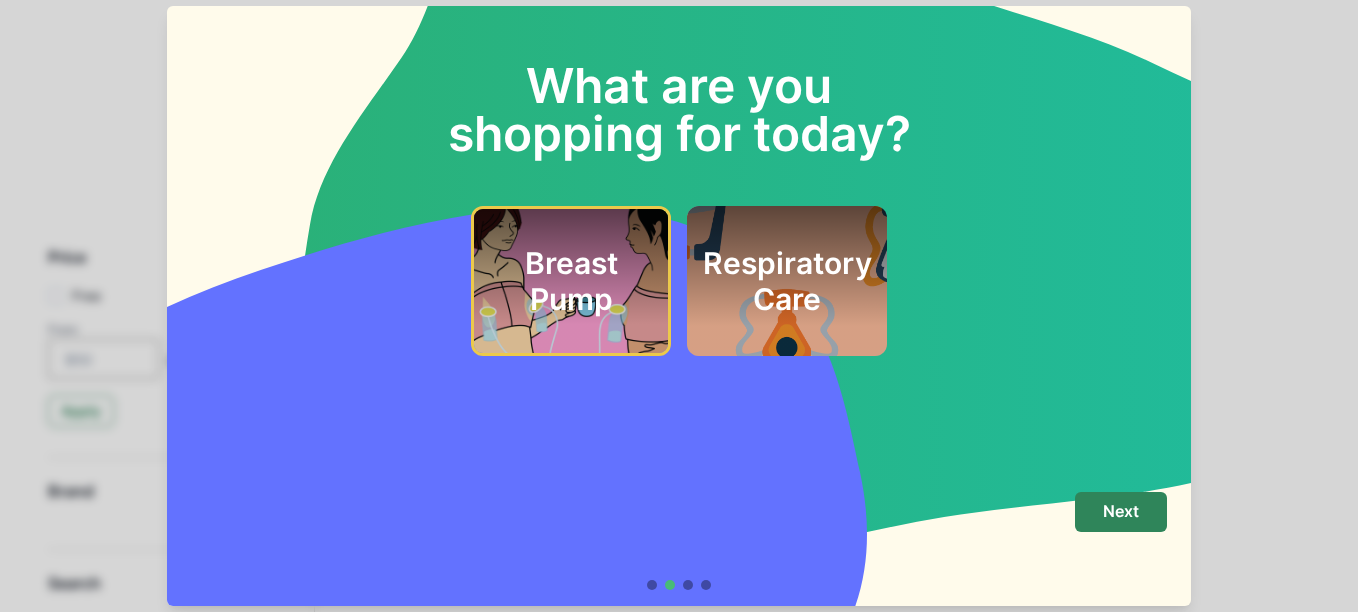 click on "What are you shopping for today? Breast Pump Respiratory Care Next" at bounding box center [679, 306] 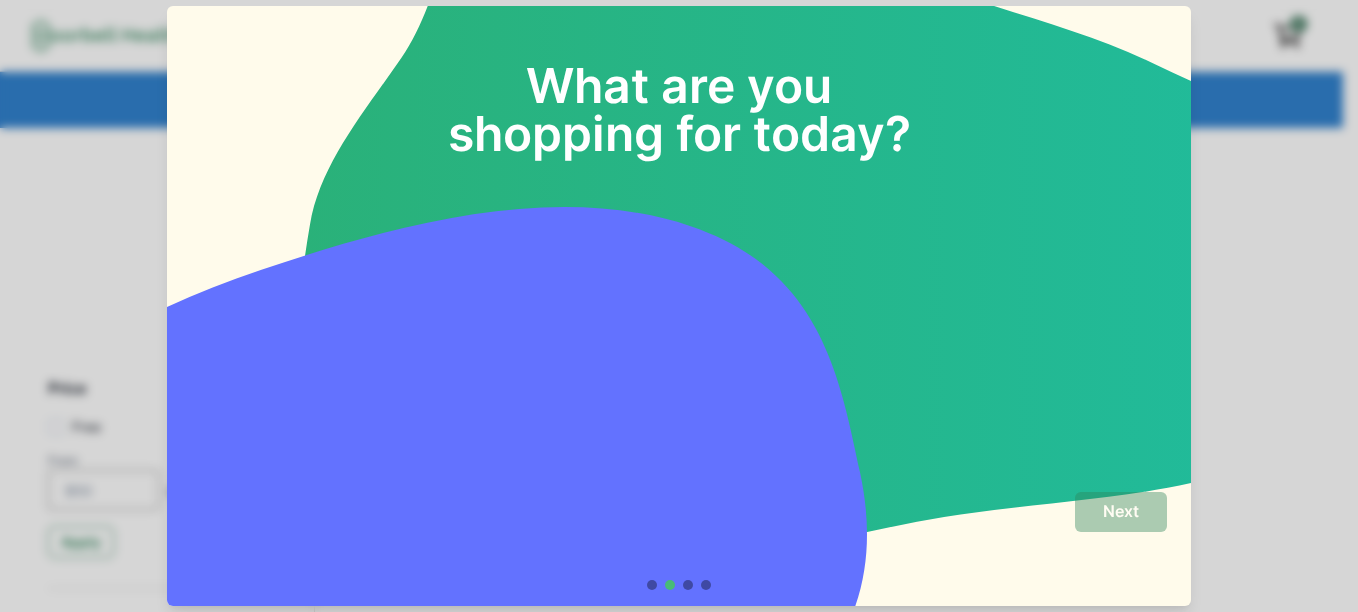 scroll, scrollTop: 0, scrollLeft: 0, axis: both 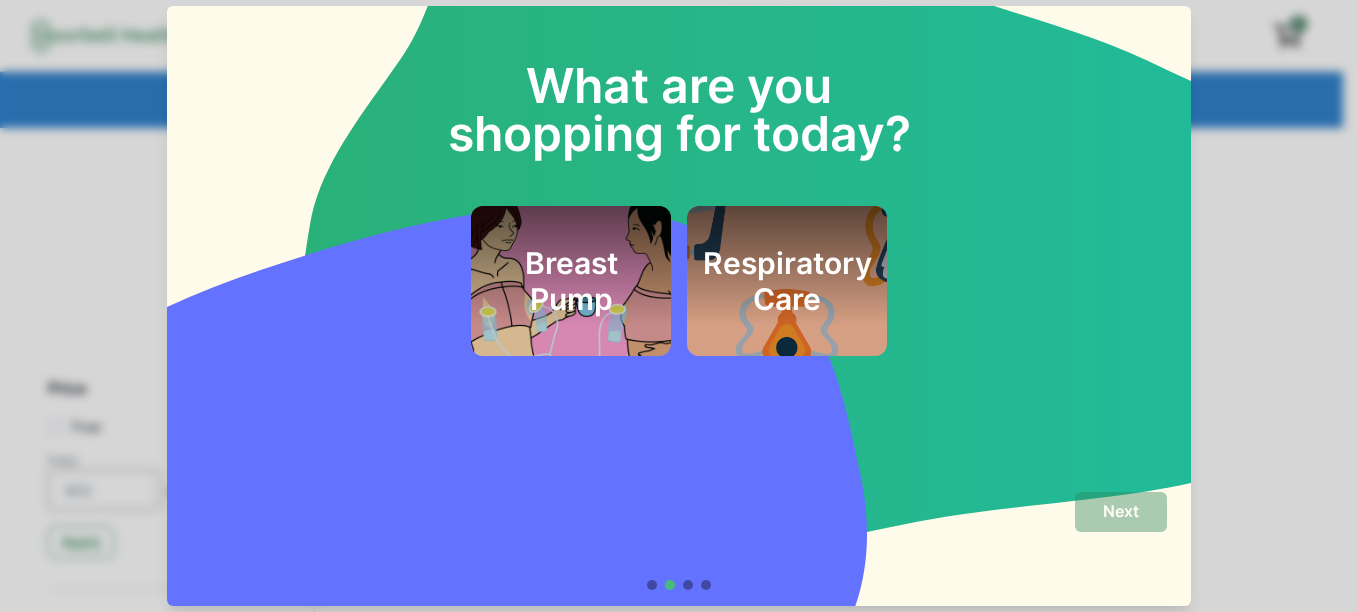 drag, startPoint x: 905, startPoint y: 202, endPoint x: 888, endPoint y: 161, distance: 44.38468 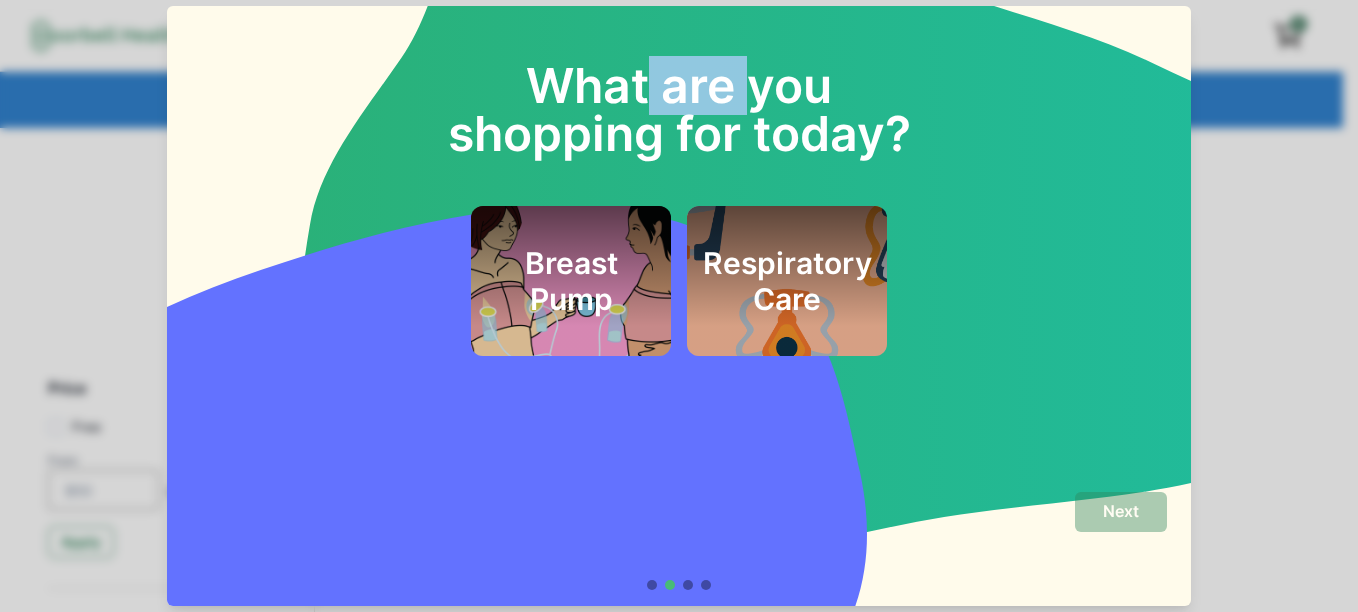 drag, startPoint x: 747, startPoint y: 55, endPoint x: 610, endPoint y: 115, distance: 149.5627 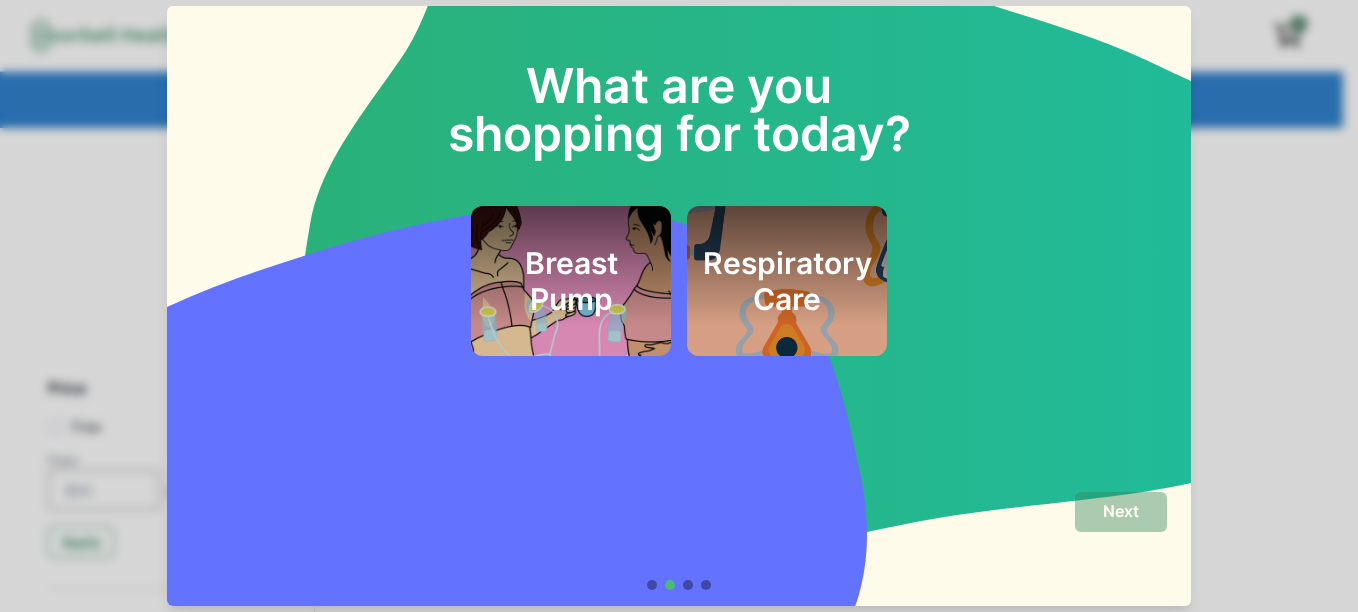 drag, startPoint x: 303, startPoint y: 366, endPoint x: 432, endPoint y: 381, distance: 129.86917 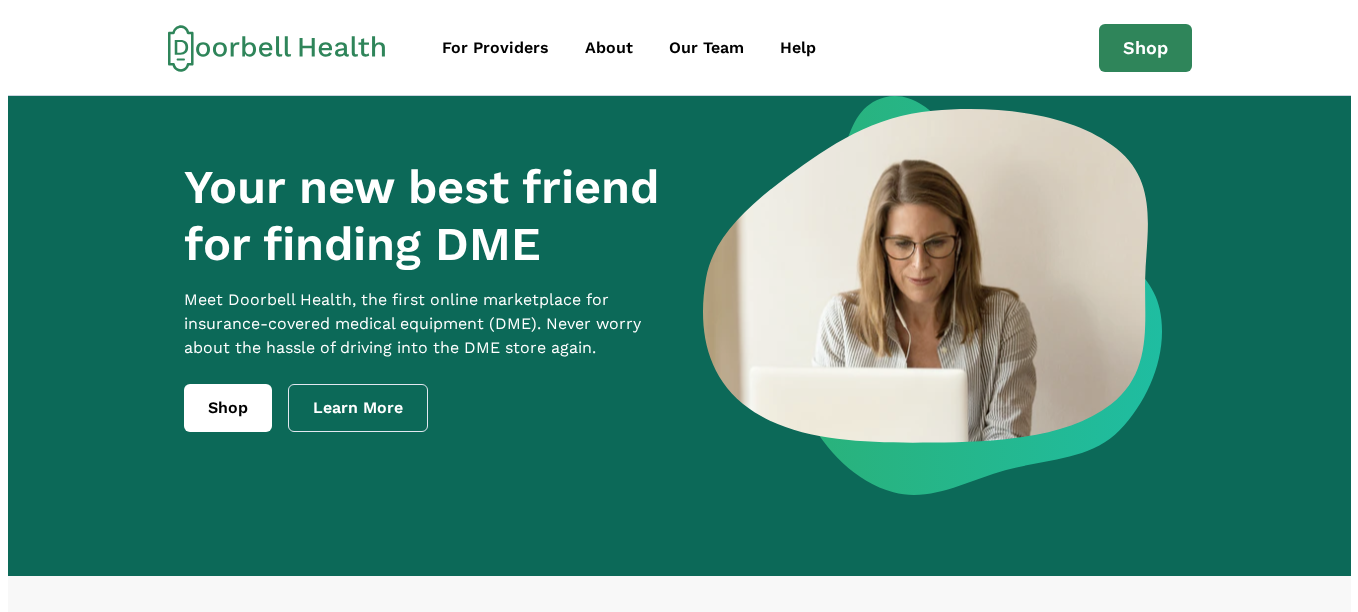 scroll, scrollTop: 0, scrollLeft: 0, axis: both 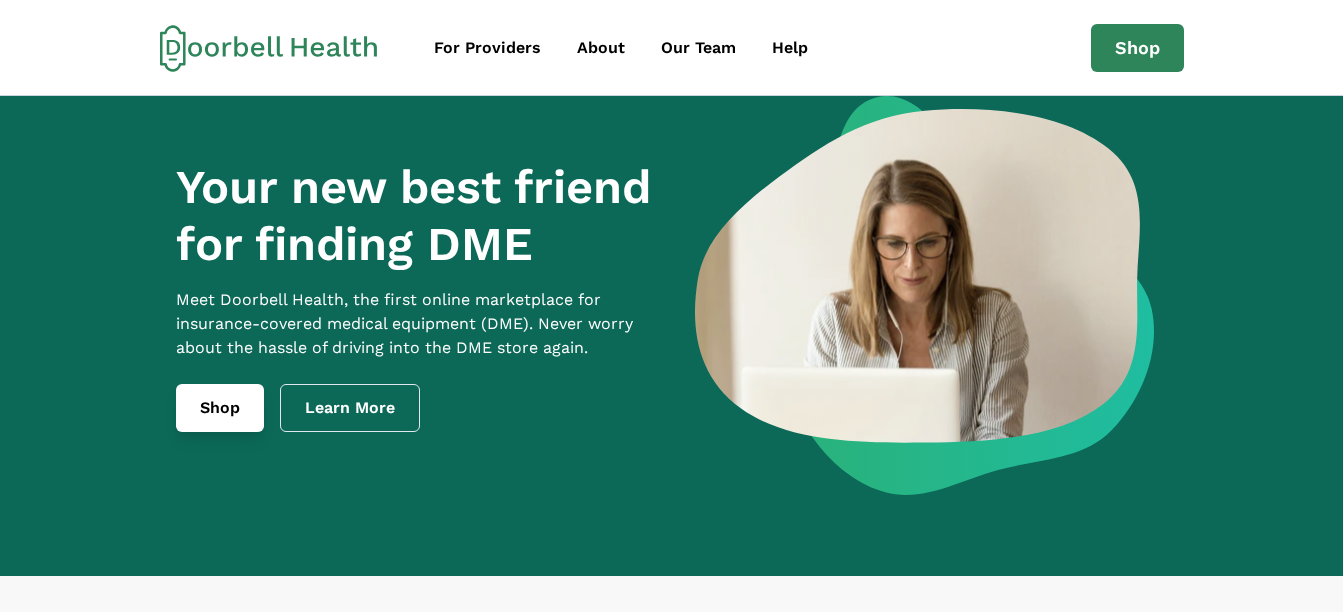 click on "Shop" at bounding box center (220, 408) 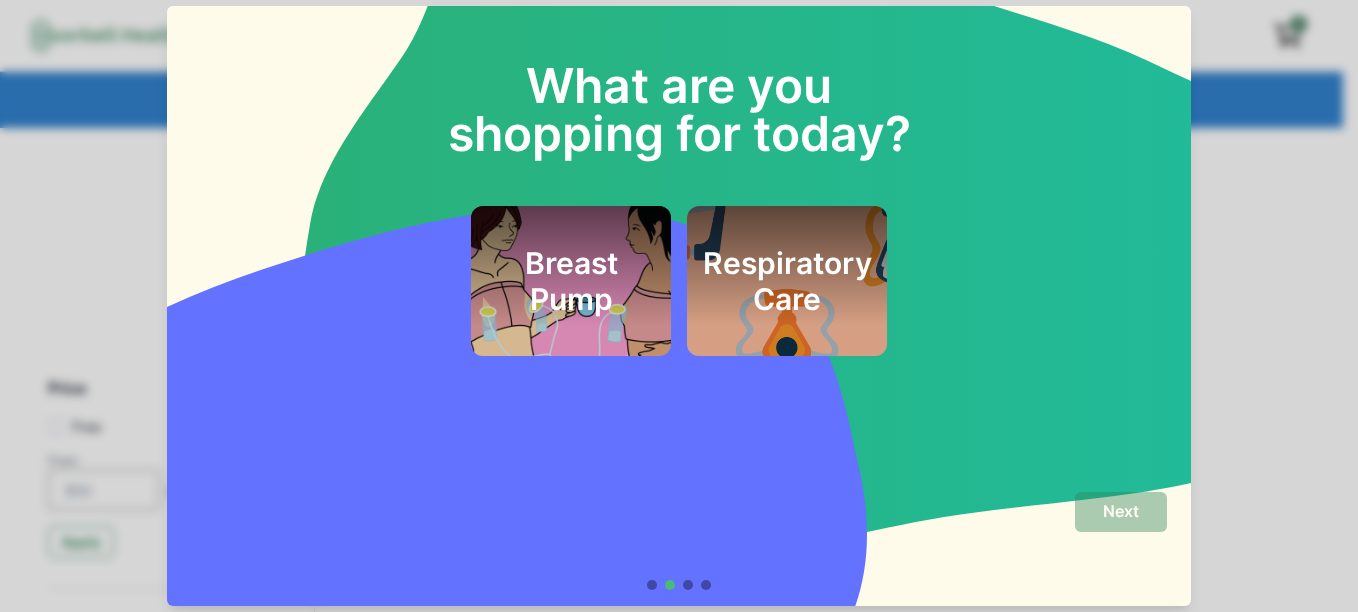 click on "Breast Pump" at bounding box center (571, 281) 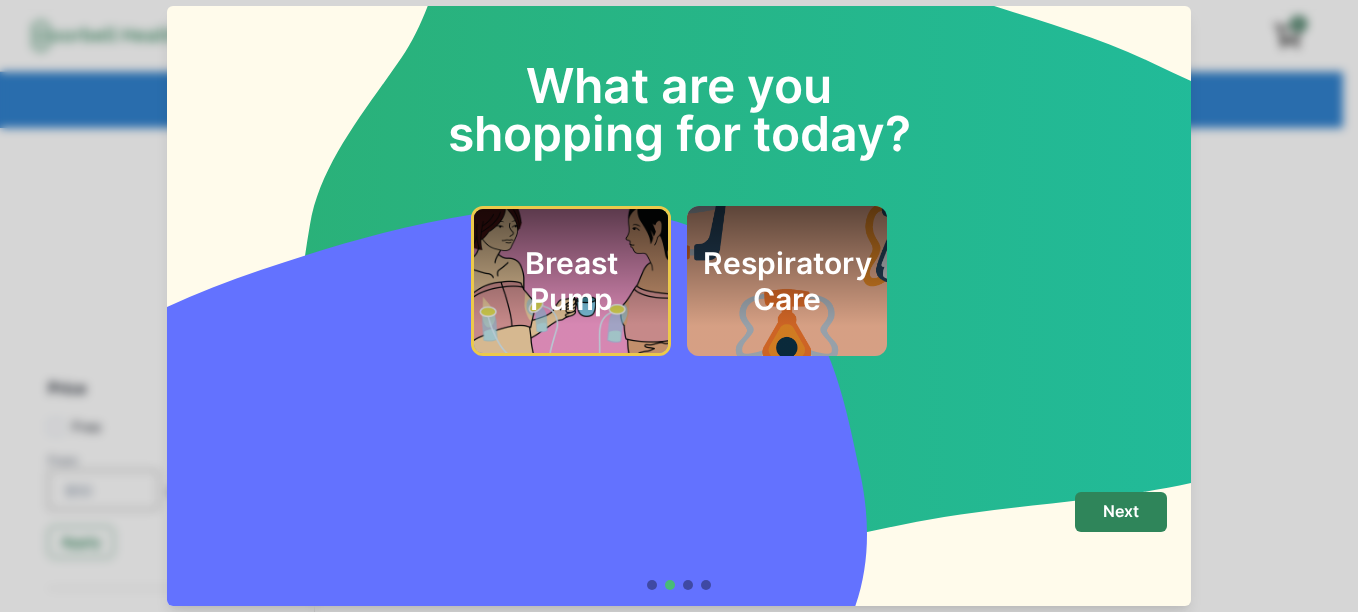 drag, startPoint x: 942, startPoint y: 409, endPoint x: 948, endPoint y: 398, distance: 12.529964 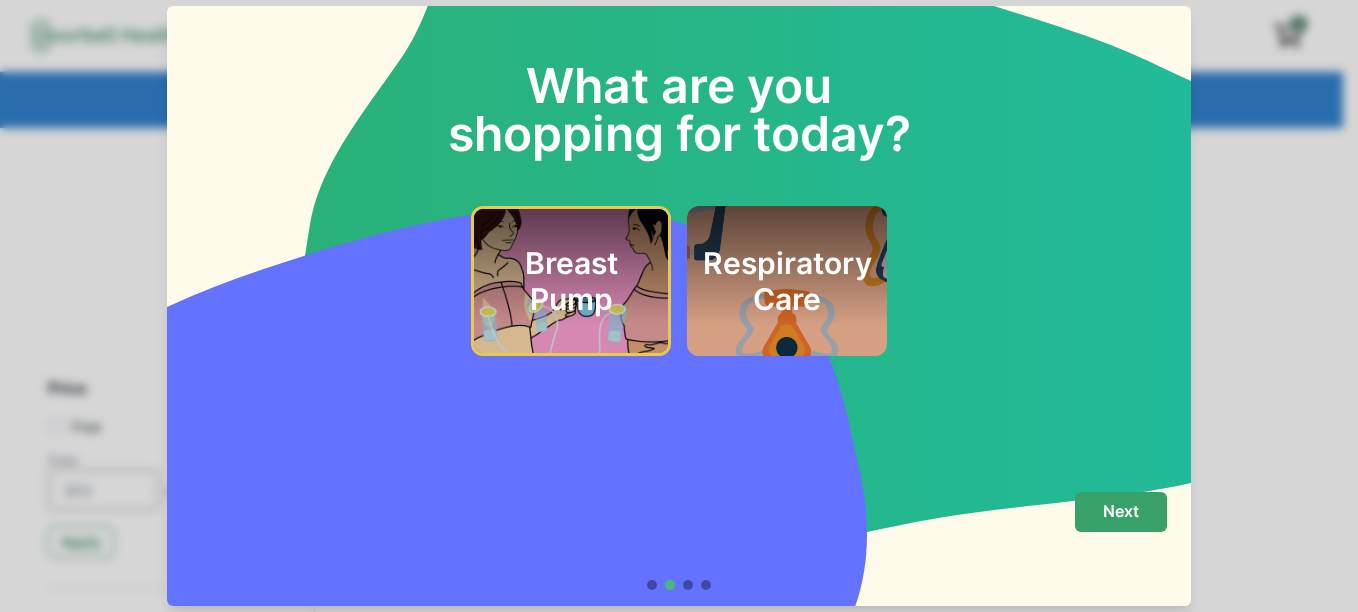 click on "Next" at bounding box center [1121, 511] 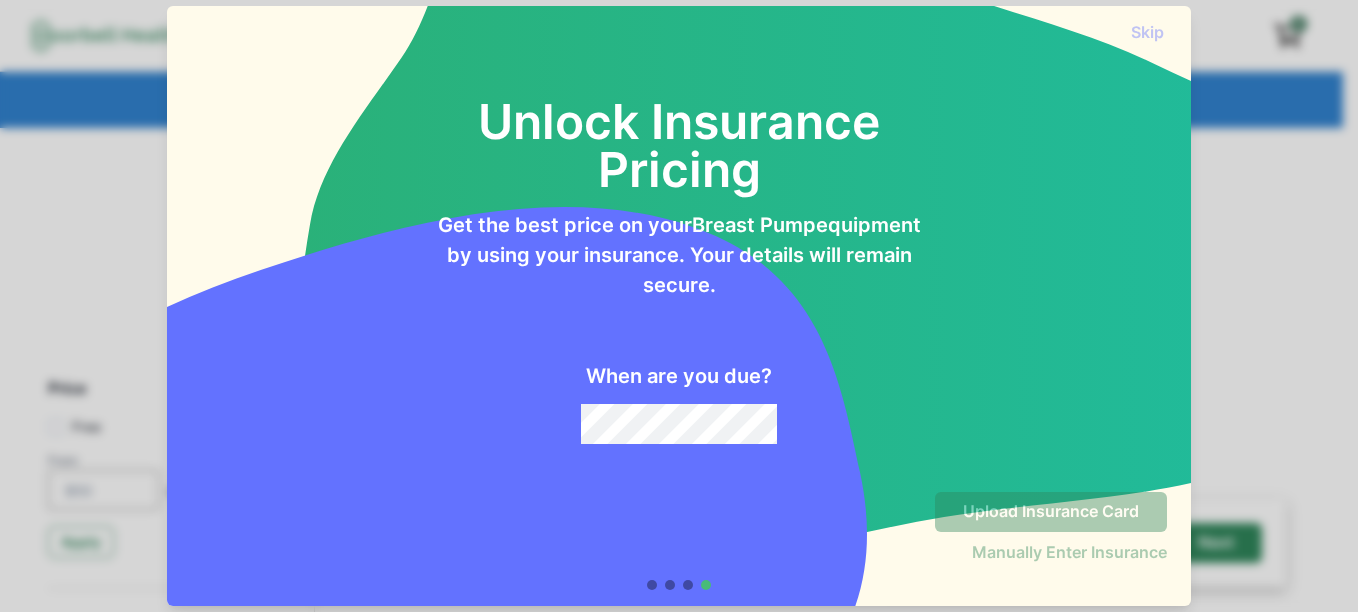 scroll, scrollTop: 0, scrollLeft: 0, axis: both 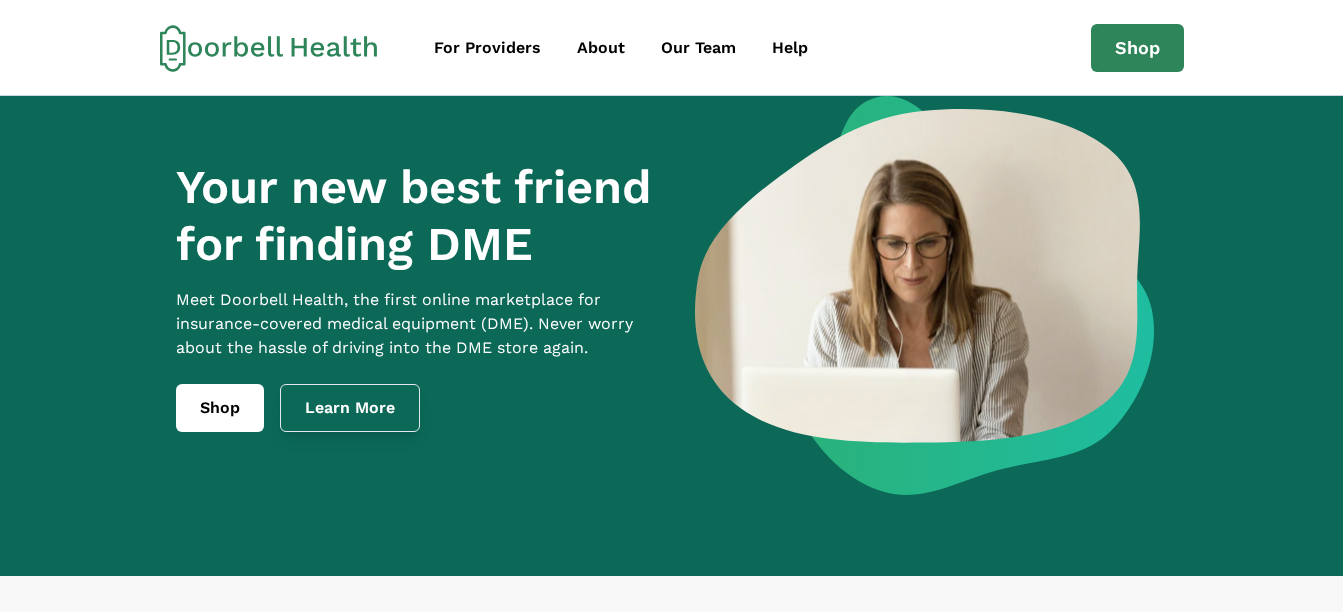 click on "Learn More" at bounding box center [350, 408] 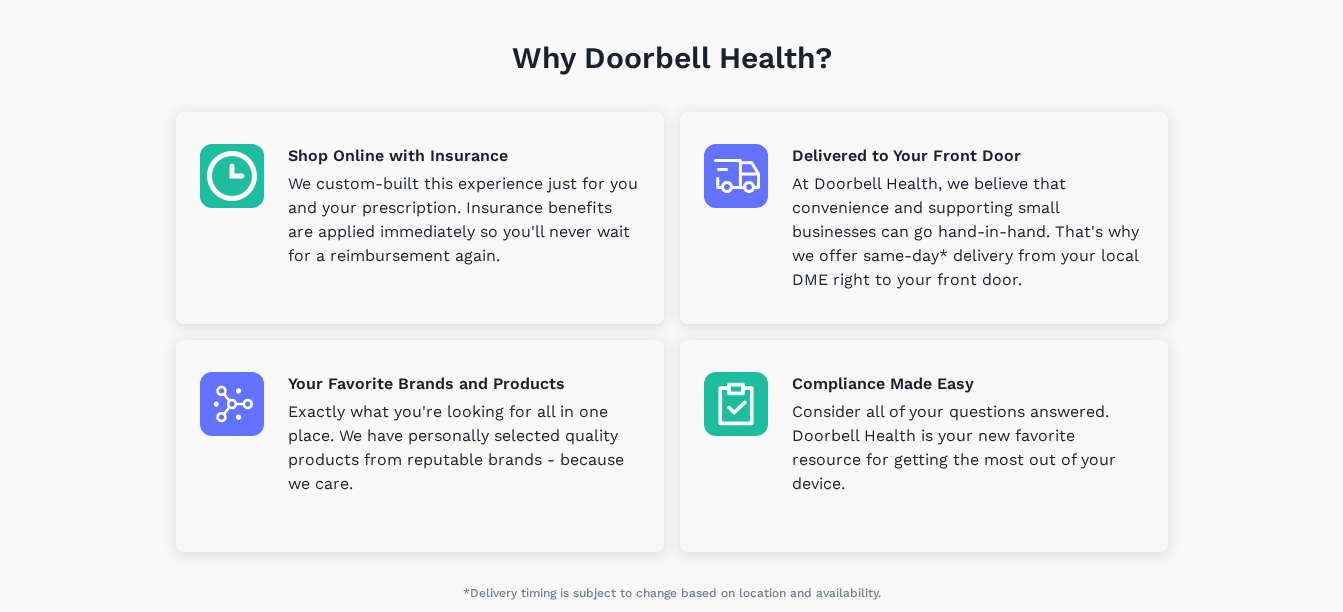 click on "Shop Online with Insurance" at bounding box center (464, 156) 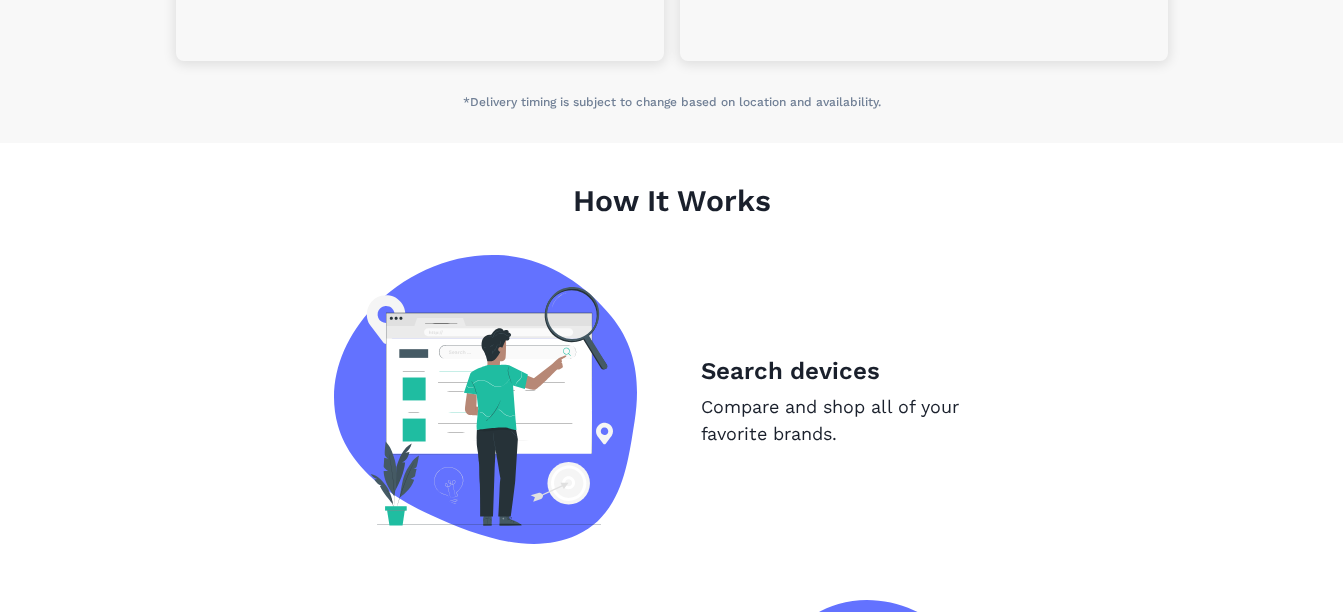 scroll, scrollTop: 1076, scrollLeft: 0, axis: vertical 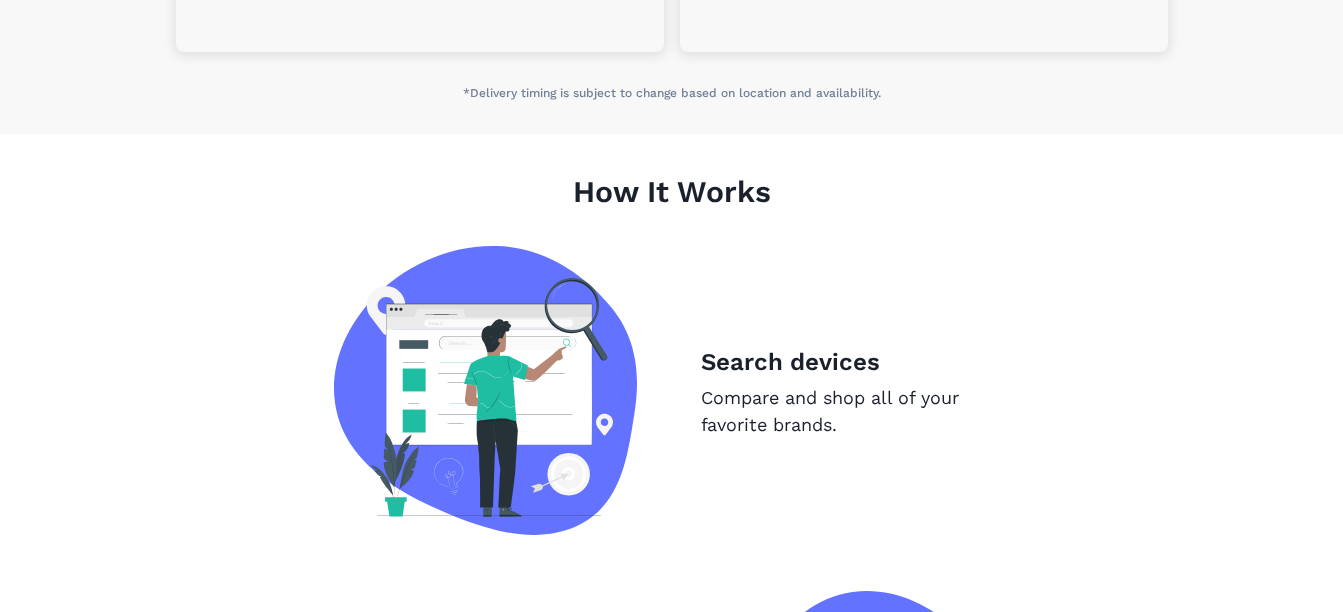 click at bounding box center (485, 390) 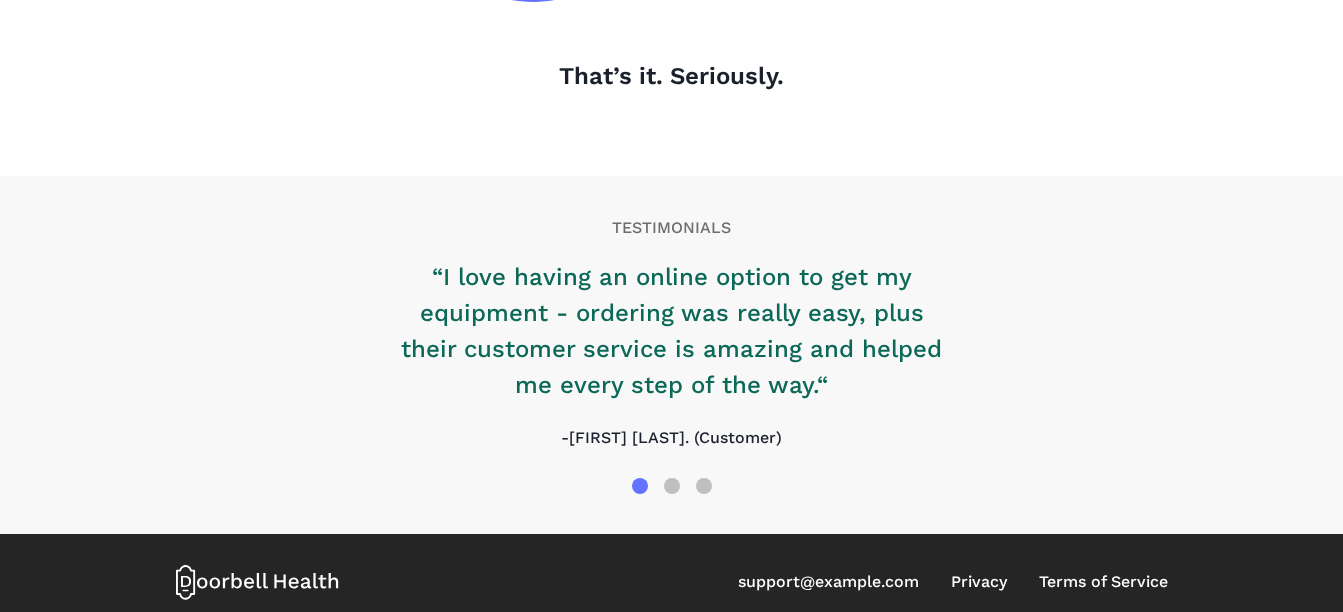 scroll, scrollTop: 2331, scrollLeft: 0, axis: vertical 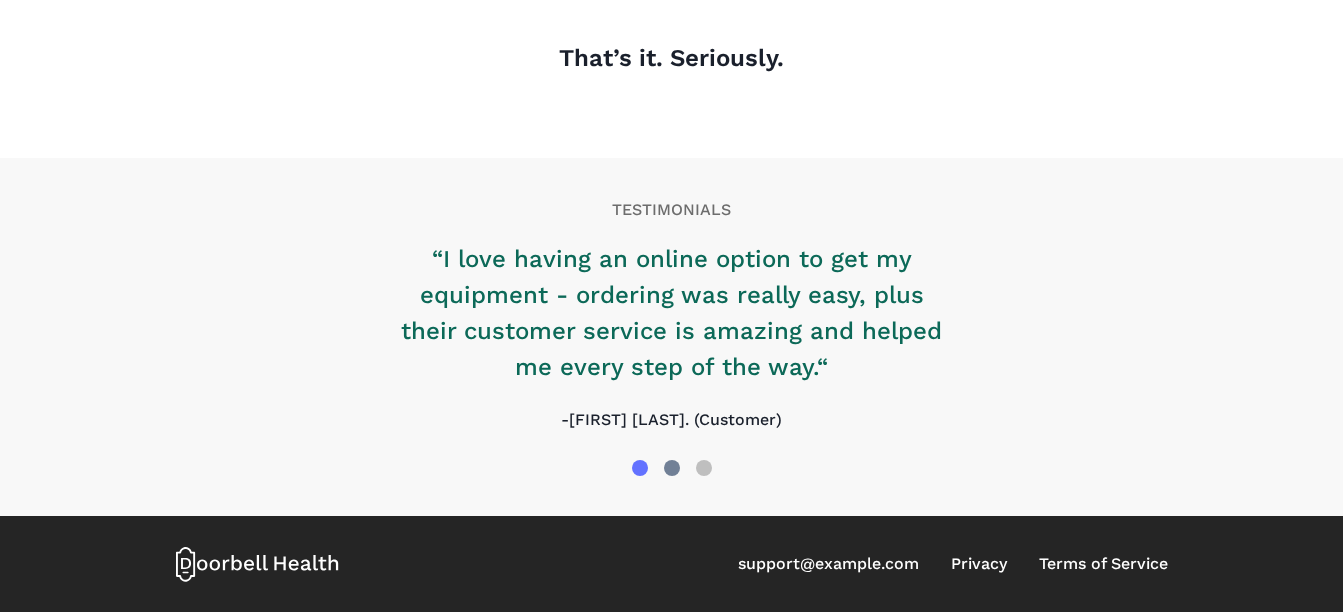 click at bounding box center [672, 468] 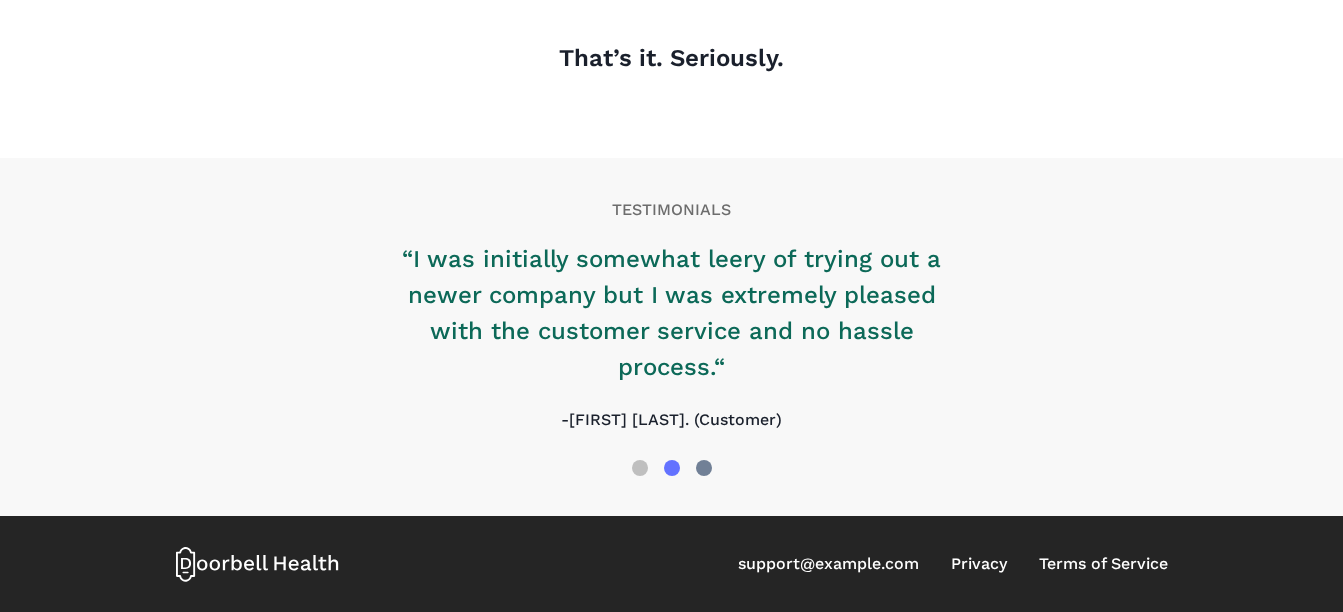 click at bounding box center [640, 468] 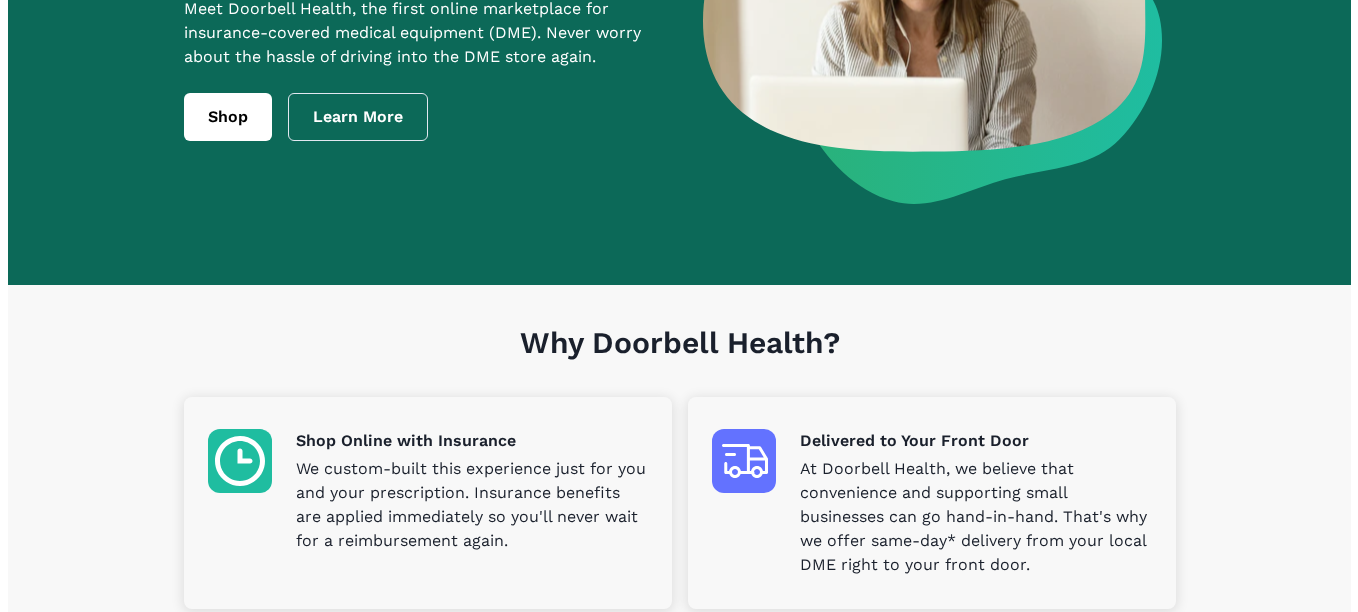 scroll, scrollTop: 0, scrollLeft: 0, axis: both 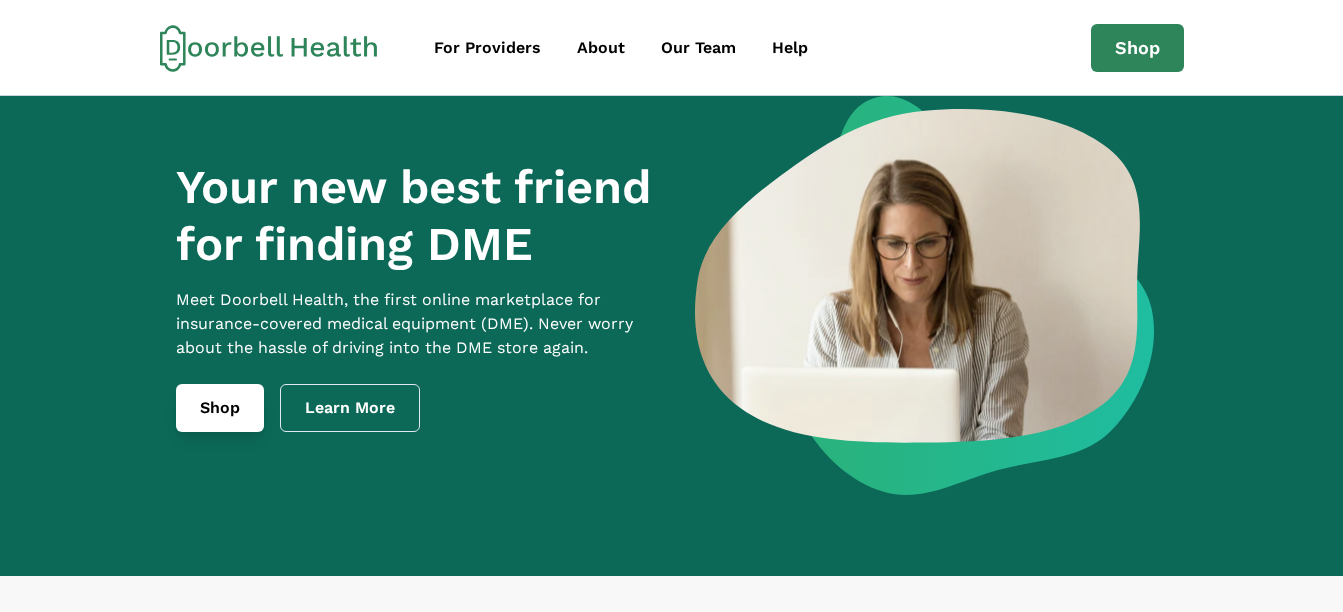 click on "Shop" at bounding box center (220, 408) 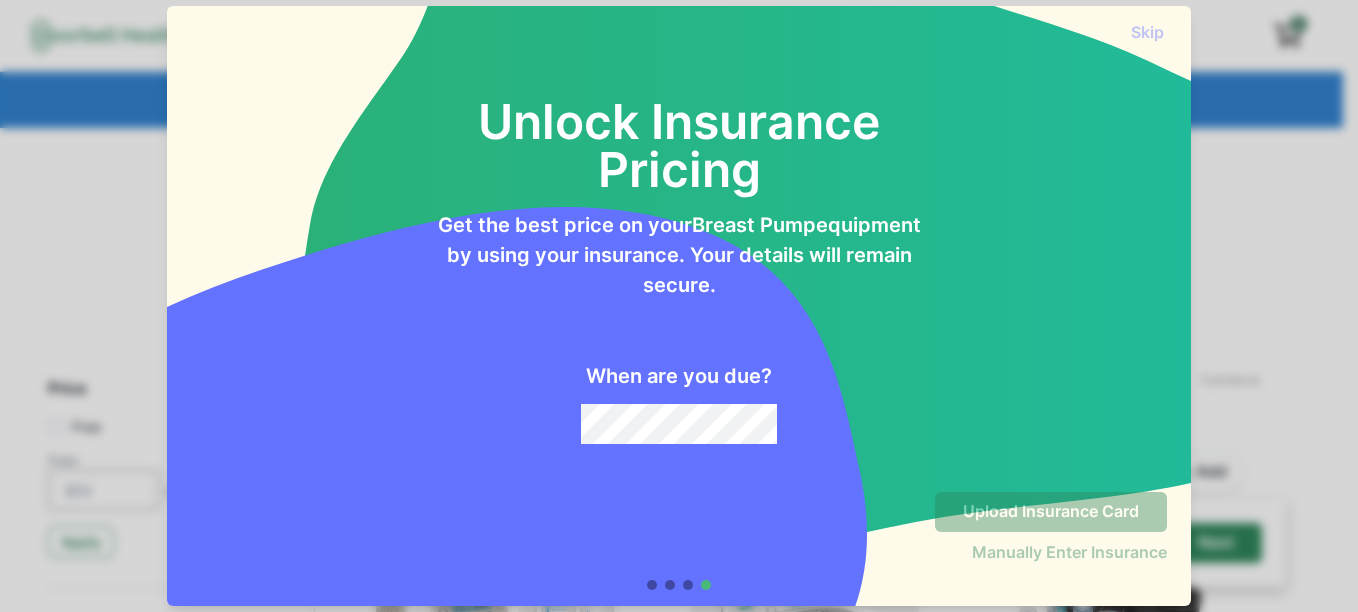 drag, startPoint x: 1237, startPoint y: 227, endPoint x: 1234, endPoint y: 210, distance: 17.262676 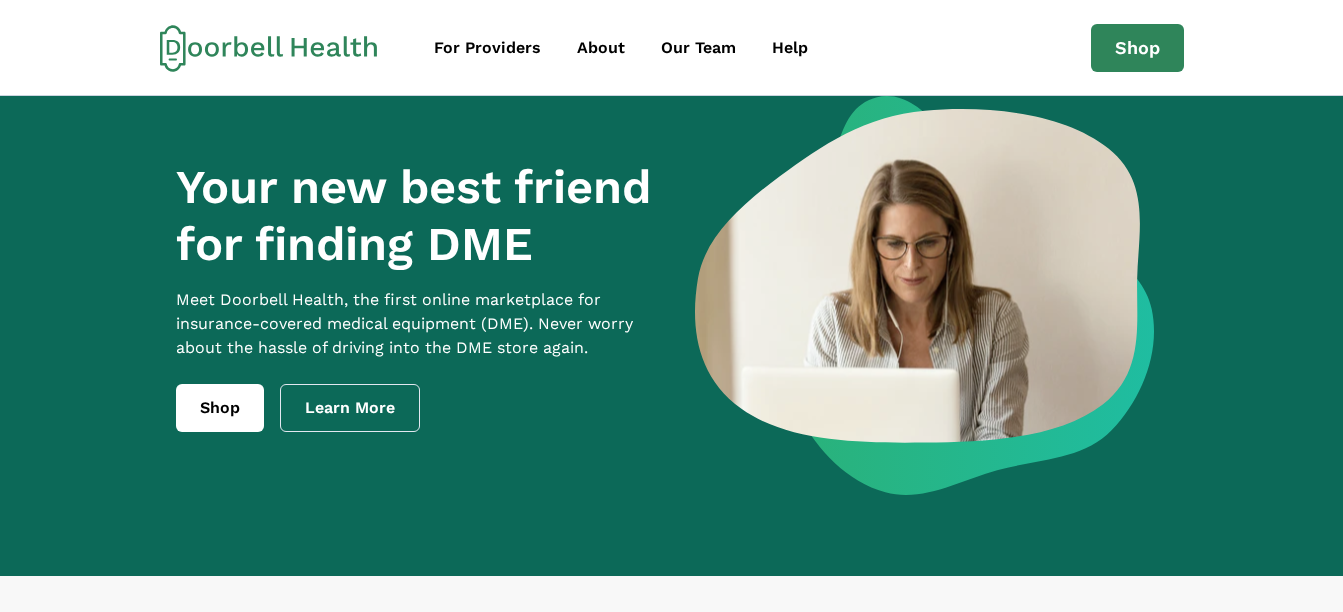 scroll, scrollTop: 0, scrollLeft: 0, axis: both 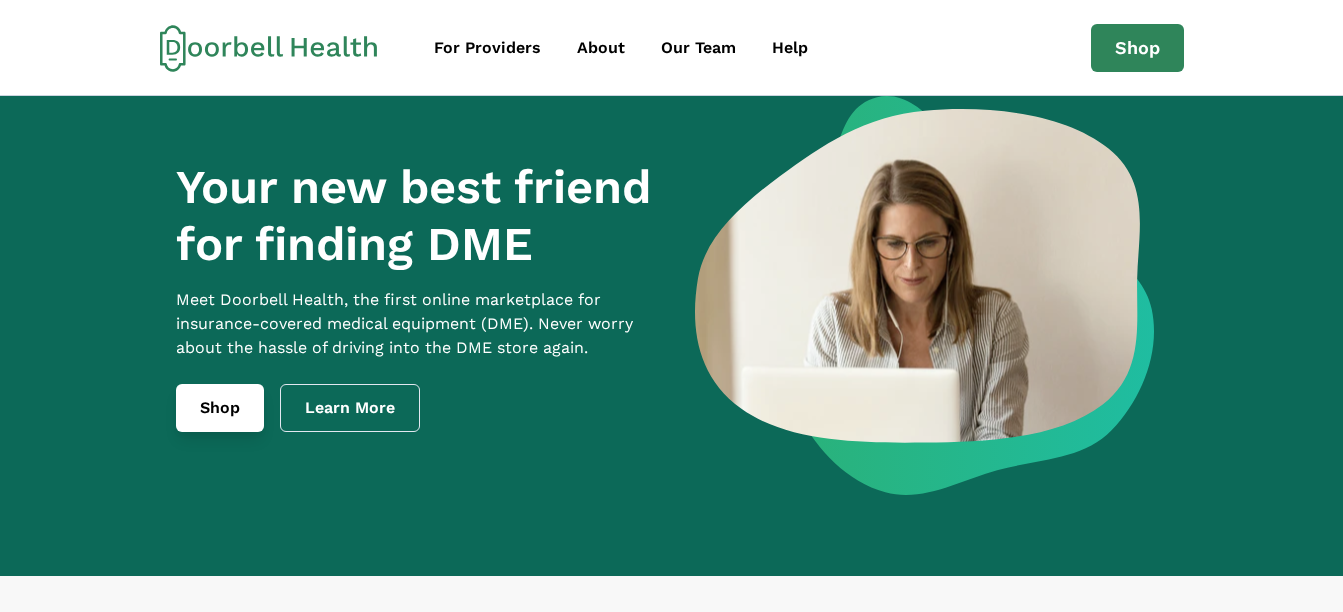 click on "Shop" at bounding box center [220, 408] 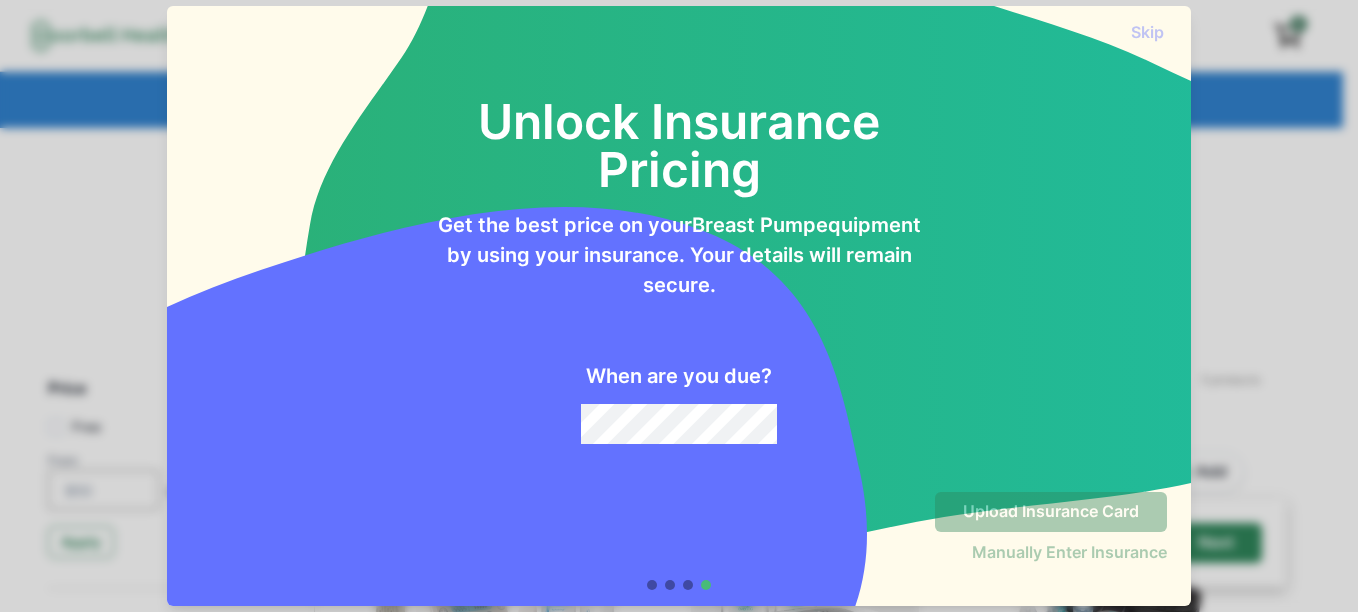 drag, startPoint x: 722, startPoint y: 182, endPoint x: 618, endPoint y: 177, distance: 104.120125 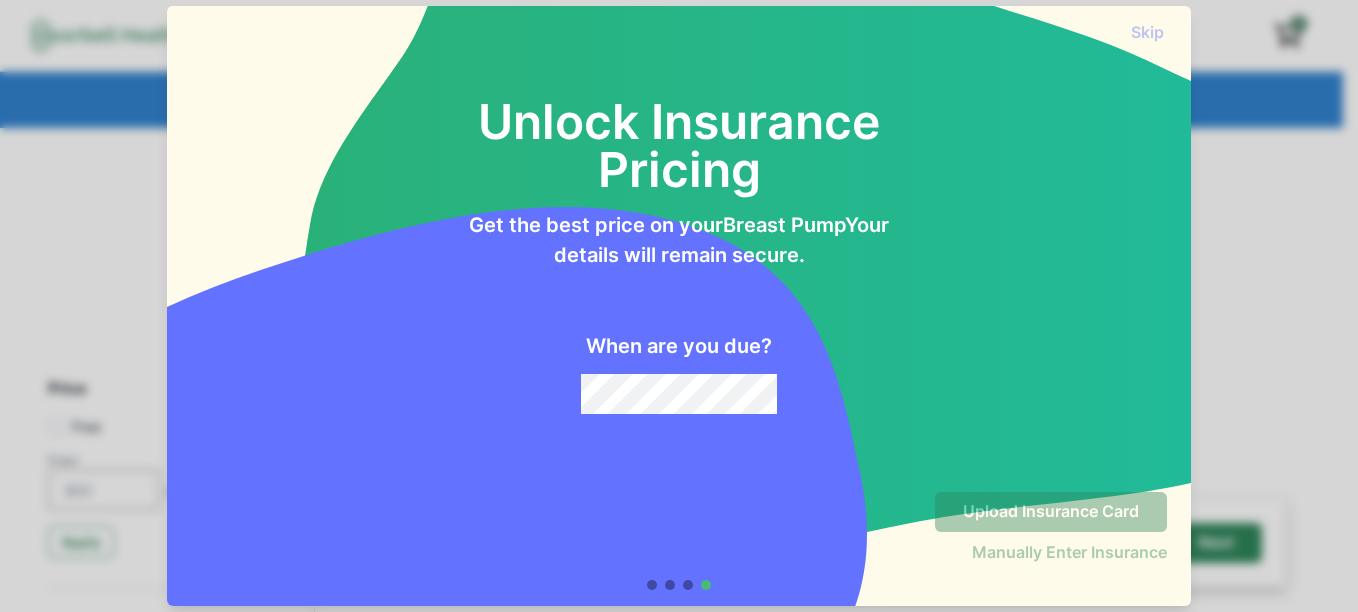 scroll, scrollTop: 0, scrollLeft: 0, axis: both 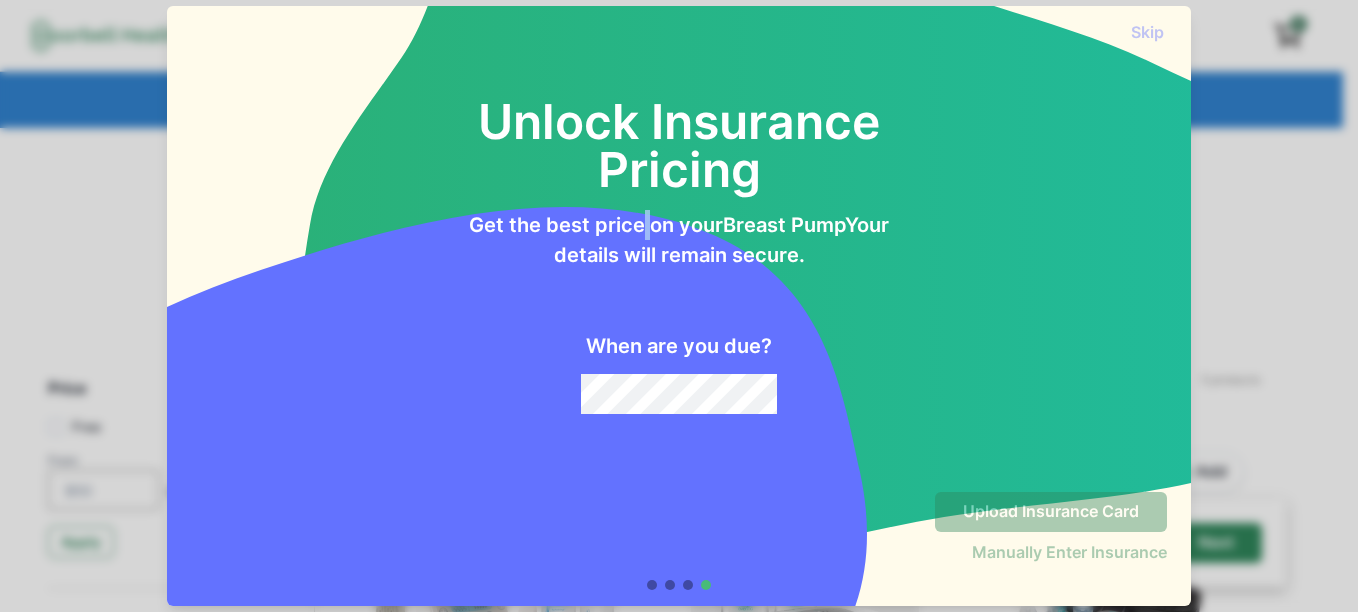 click on "Get the best price on your  Breast Pump  equipment by using your insurance. Your details will remain secure." at bounding box center [679, 240] 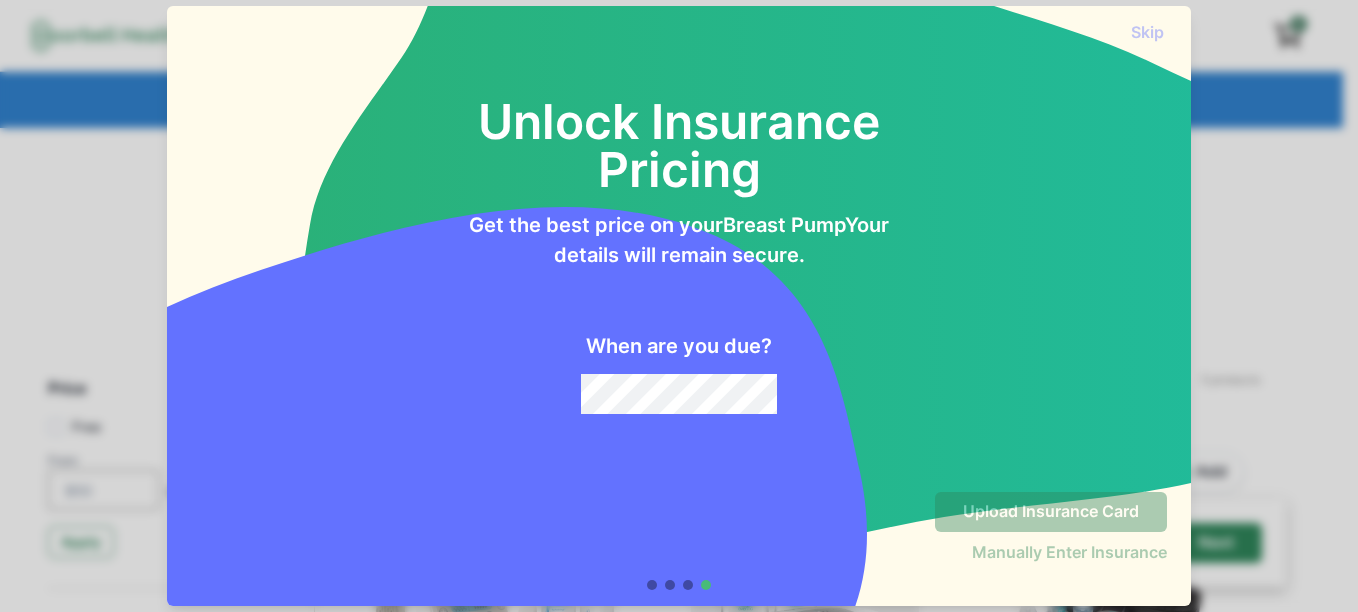 drag, startPoint x: 542, startPoint y: 595, endPoint x: 522, endPoint y: 537, distance: 61.351448 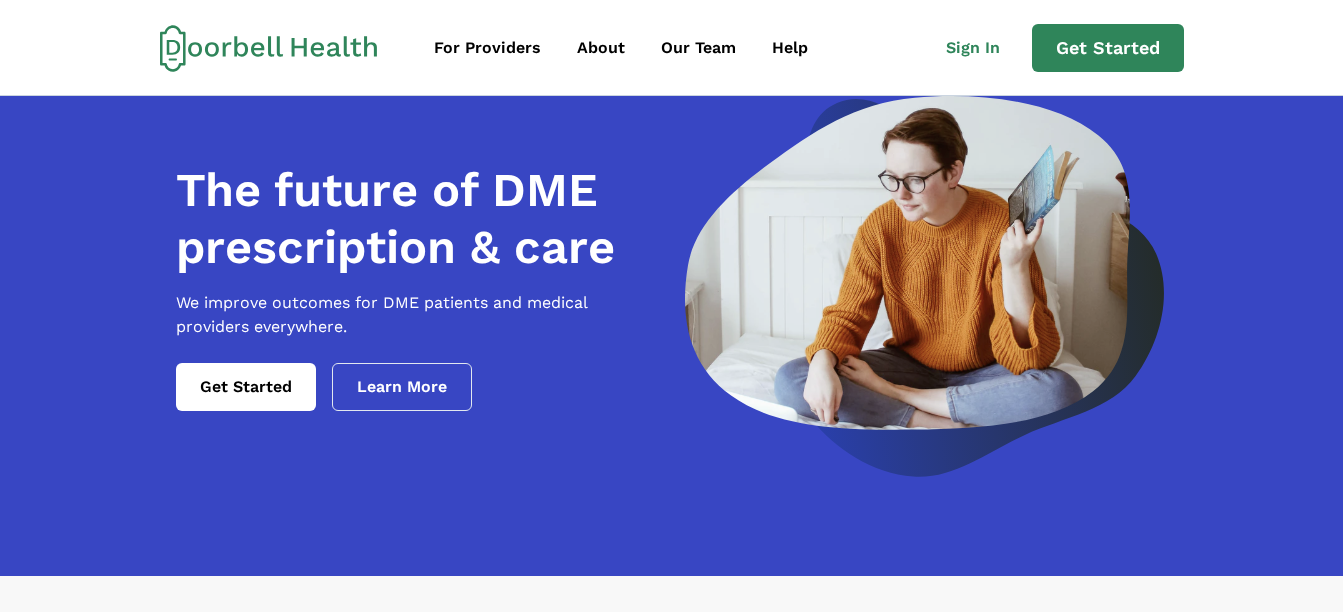 scroll, scrollTop: 0, scrollLeft: 0, axis: both 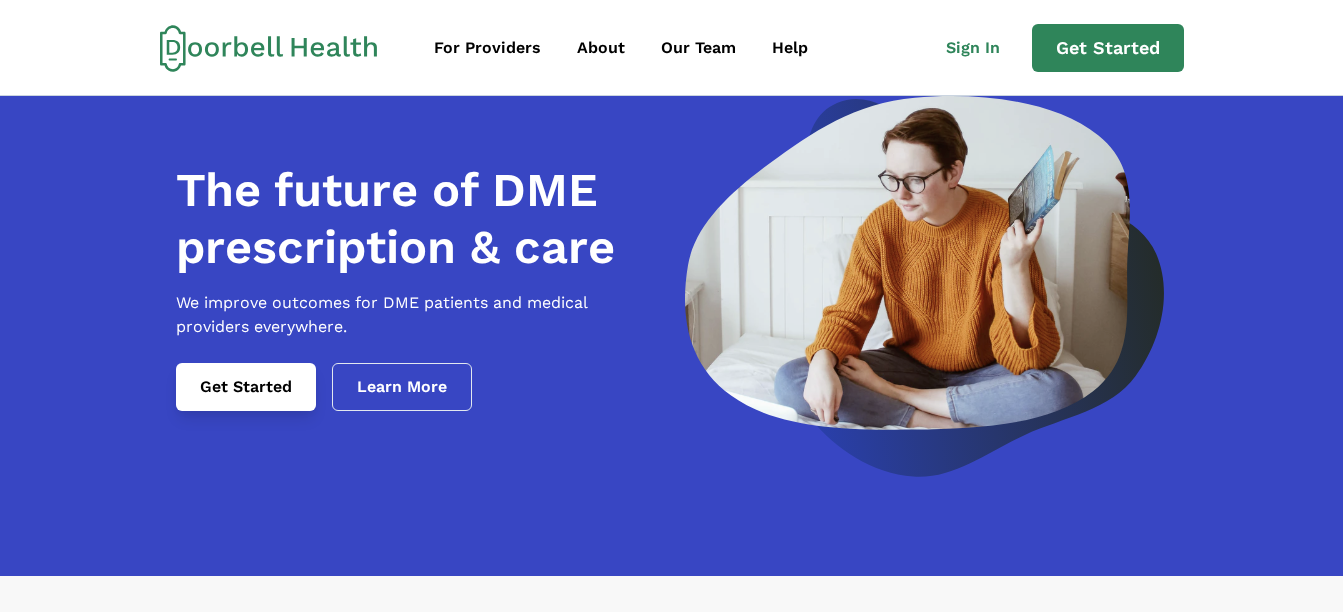 click on "Get Started" at bounding box center [246, 387] 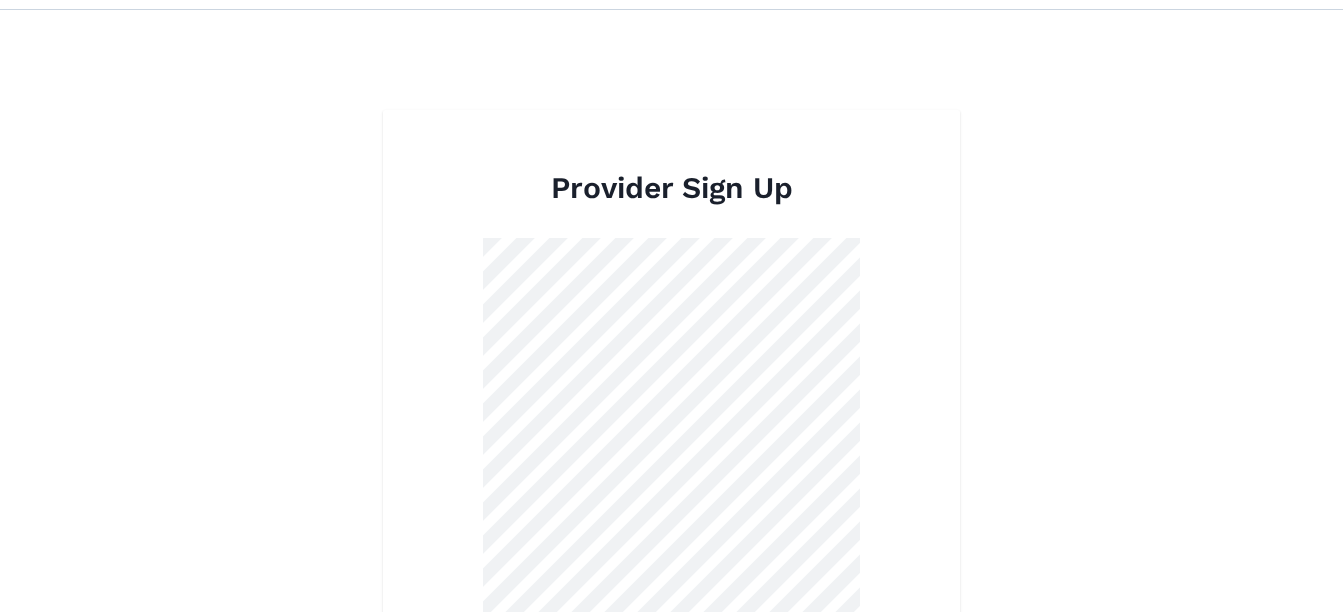 scroll, scrollTop: 0, scrollLeft: 0, axis: both 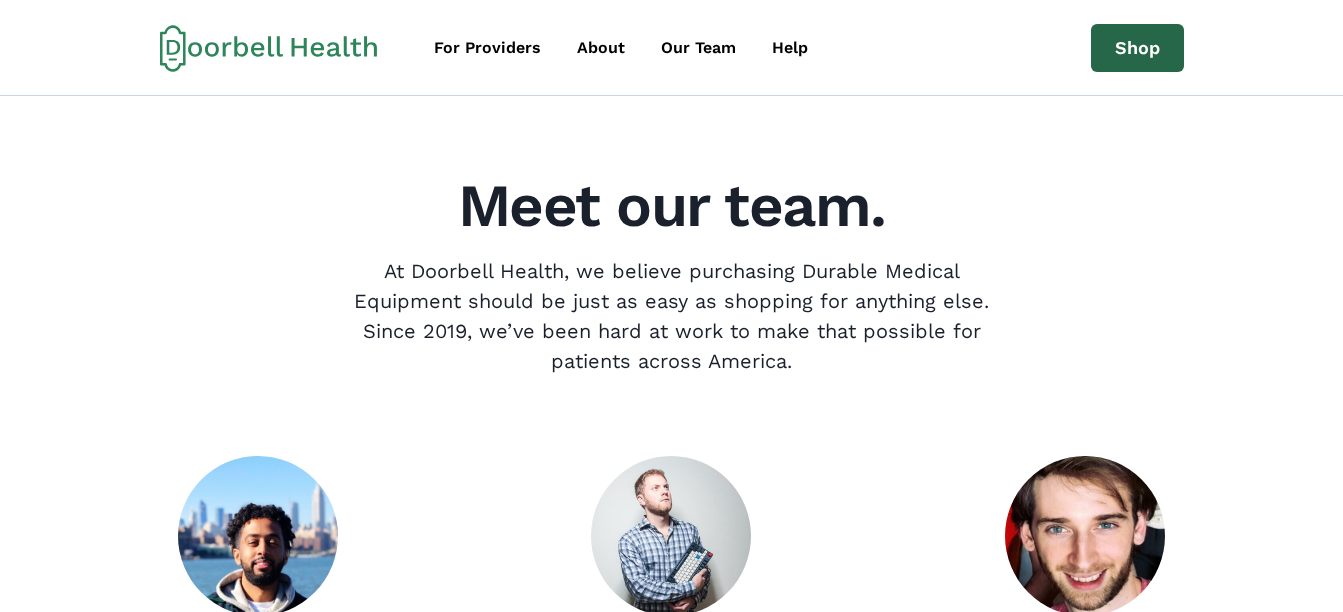 click on "Shop" at bounding box center (1137, 48) 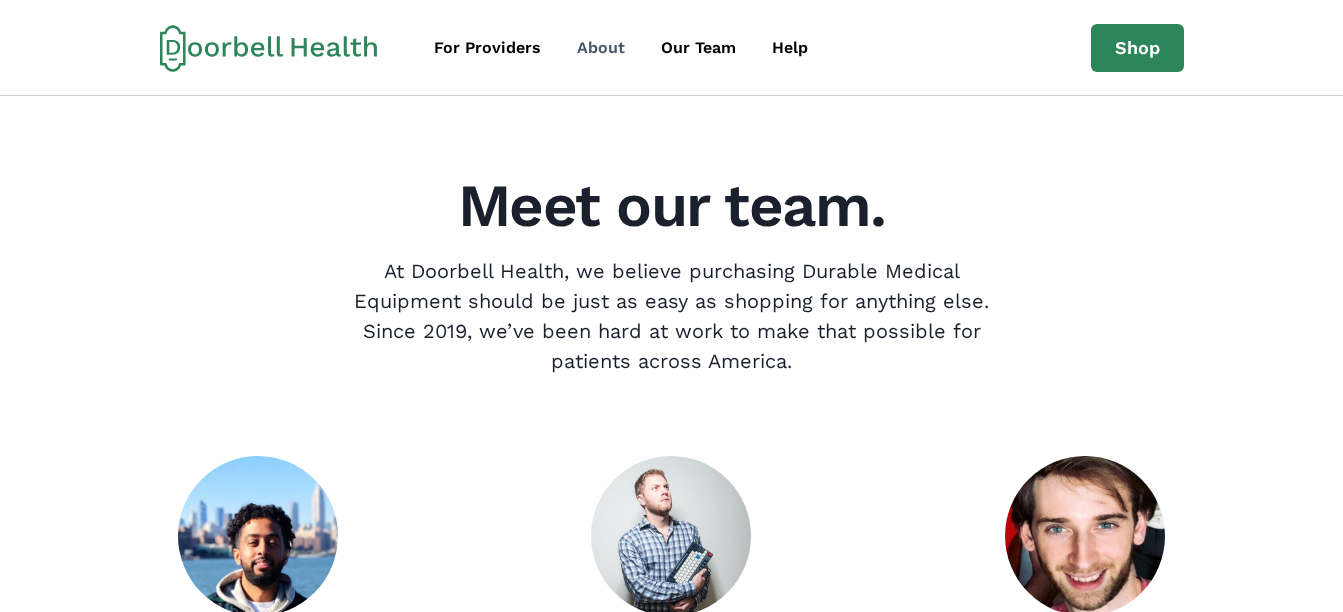 click on "About" at bounding box center (601, 48) 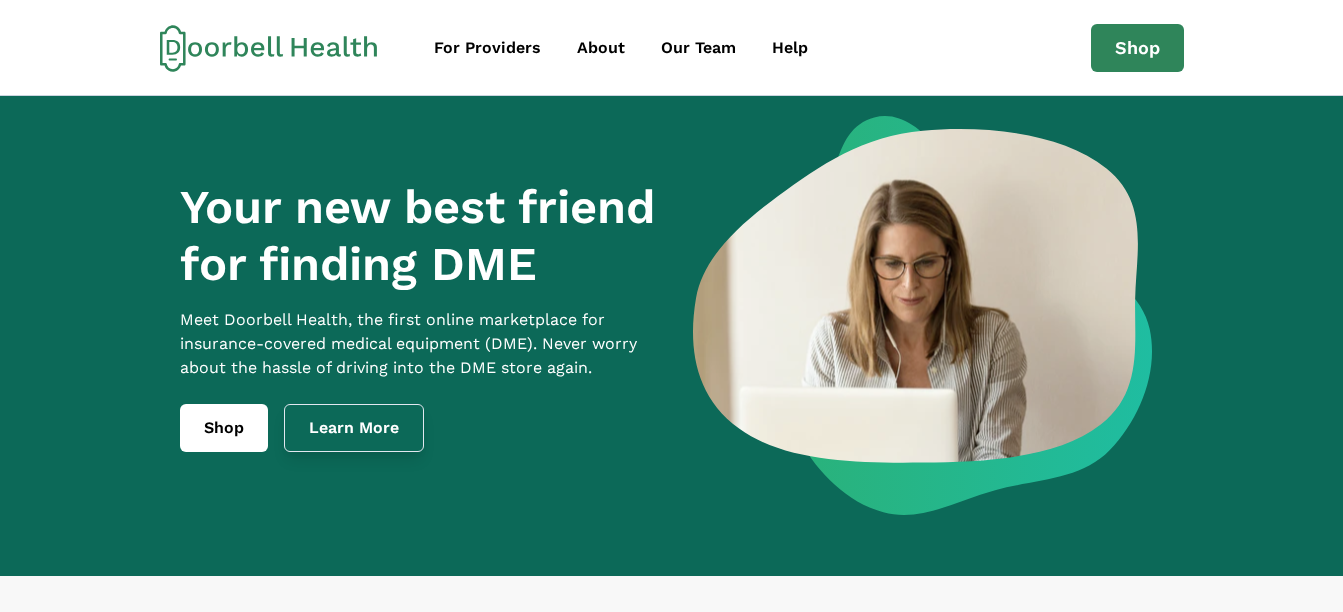 click on "Learn More" at bounding box center [354, 428] 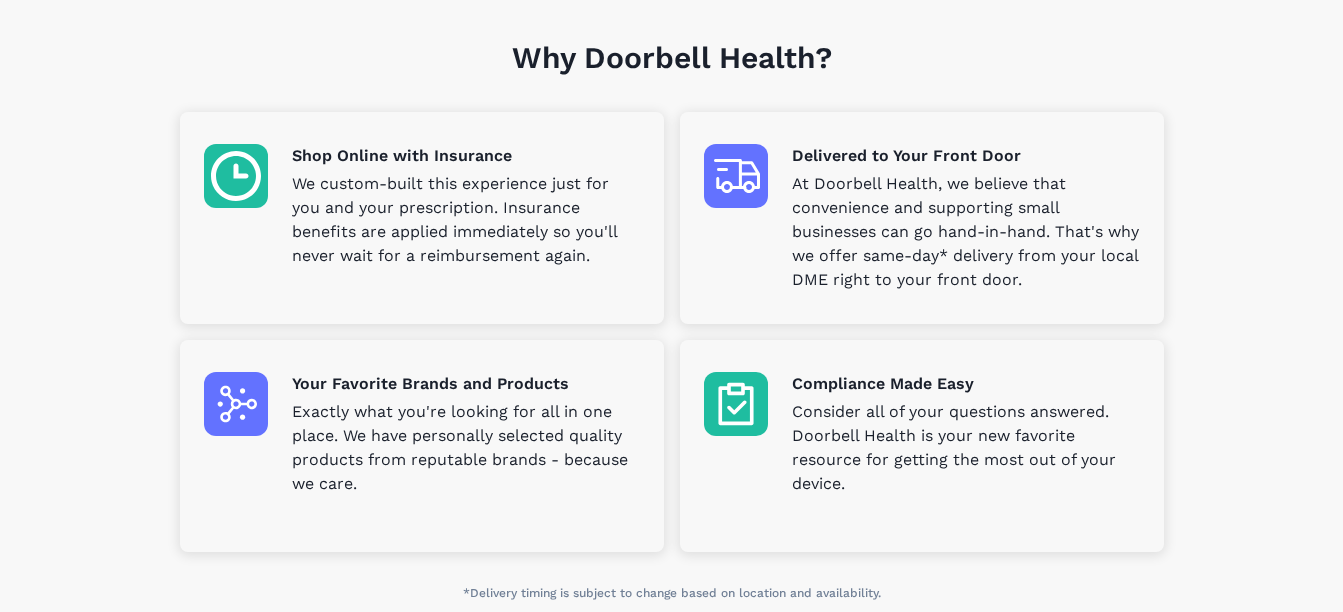 click at bounding box center (236, 176) 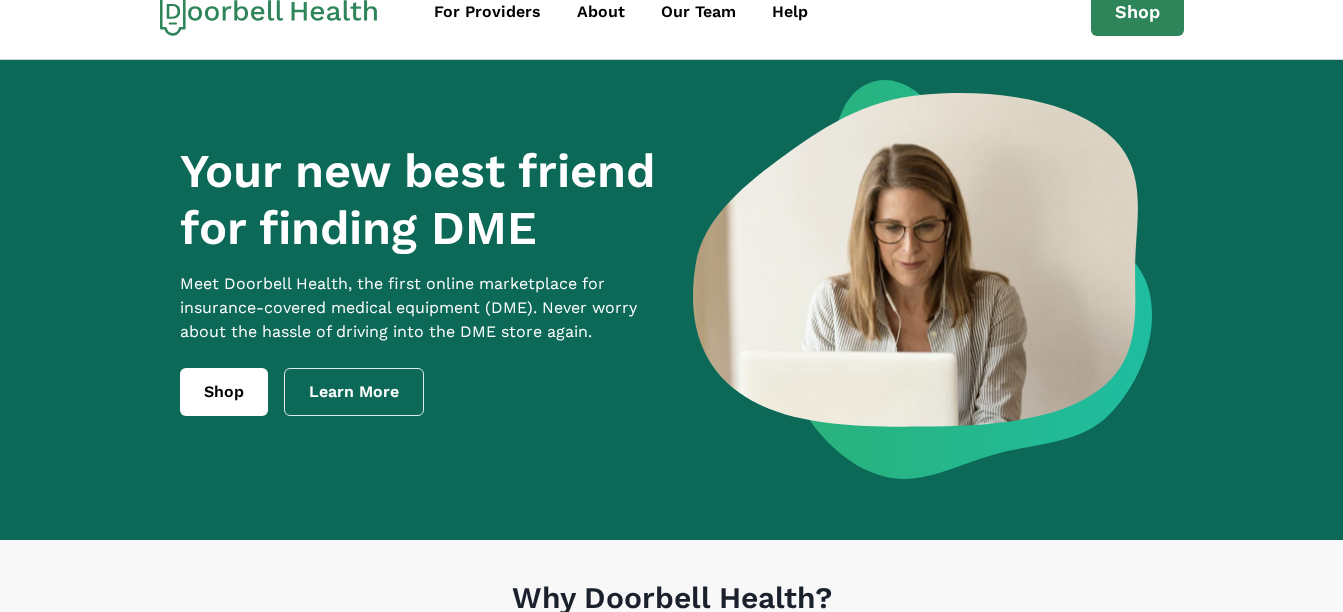 scroll, scrollTop: 0, scrollLeft: 0, axis: both 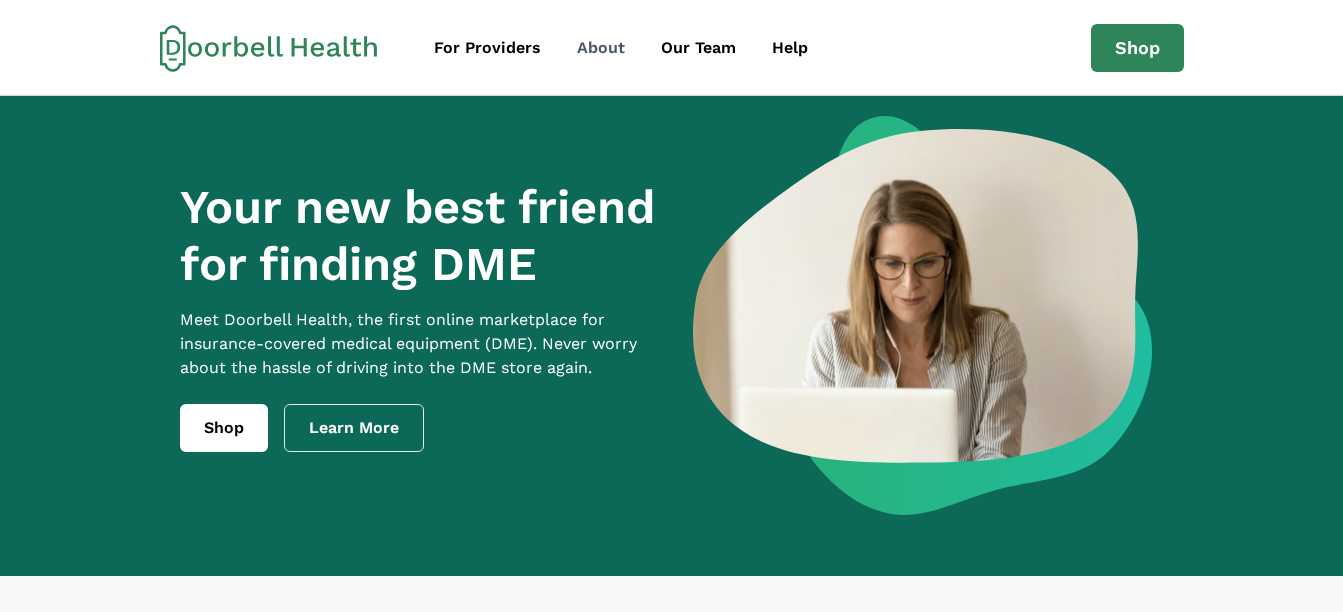 click on "About" at bounding box center [601, 48] 